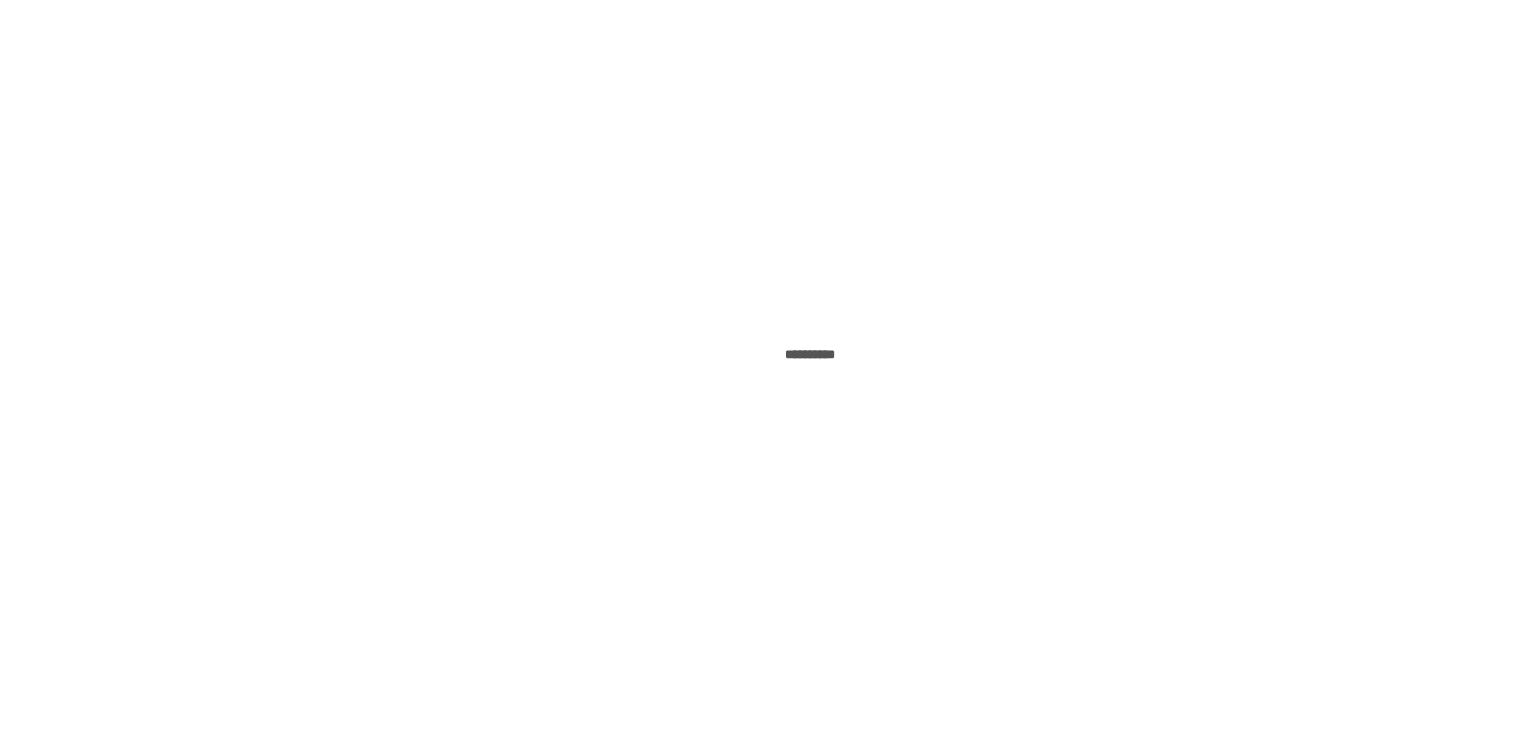 scroll, scrollTop: 0, scrollLeft: 0, axis: both 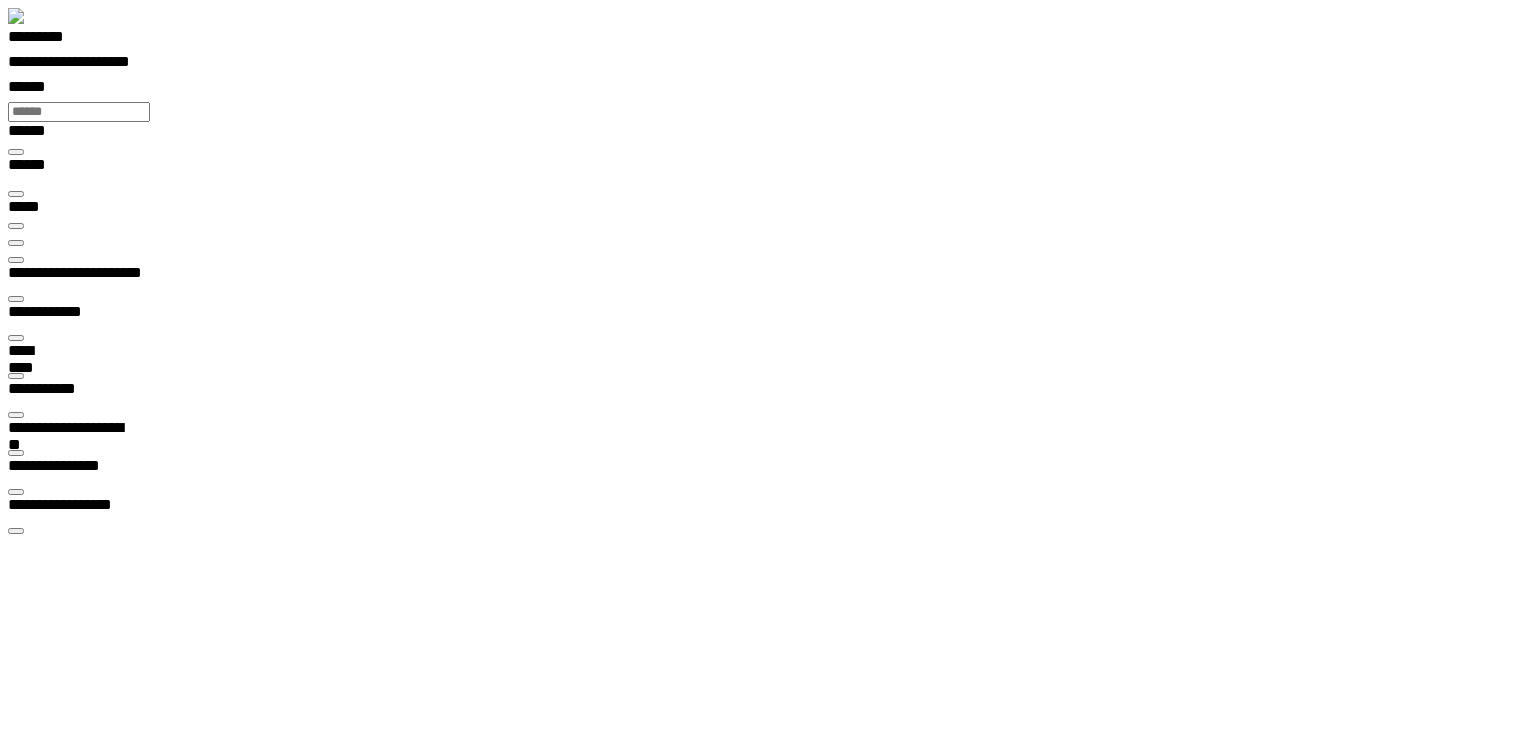 click at bounding box center (16, 338) 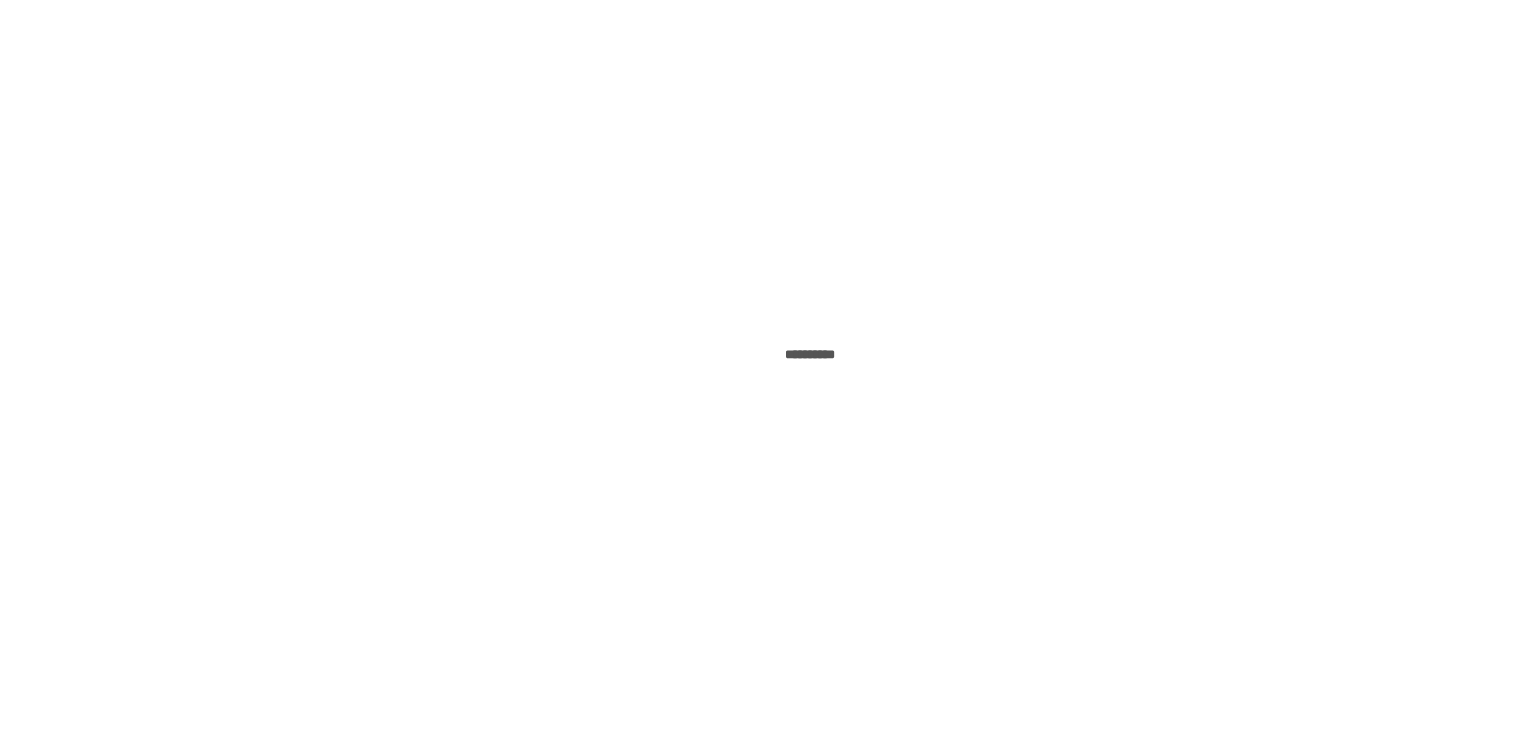 scroll, scrollTop: 0, scrollLeft: 0, axis: both 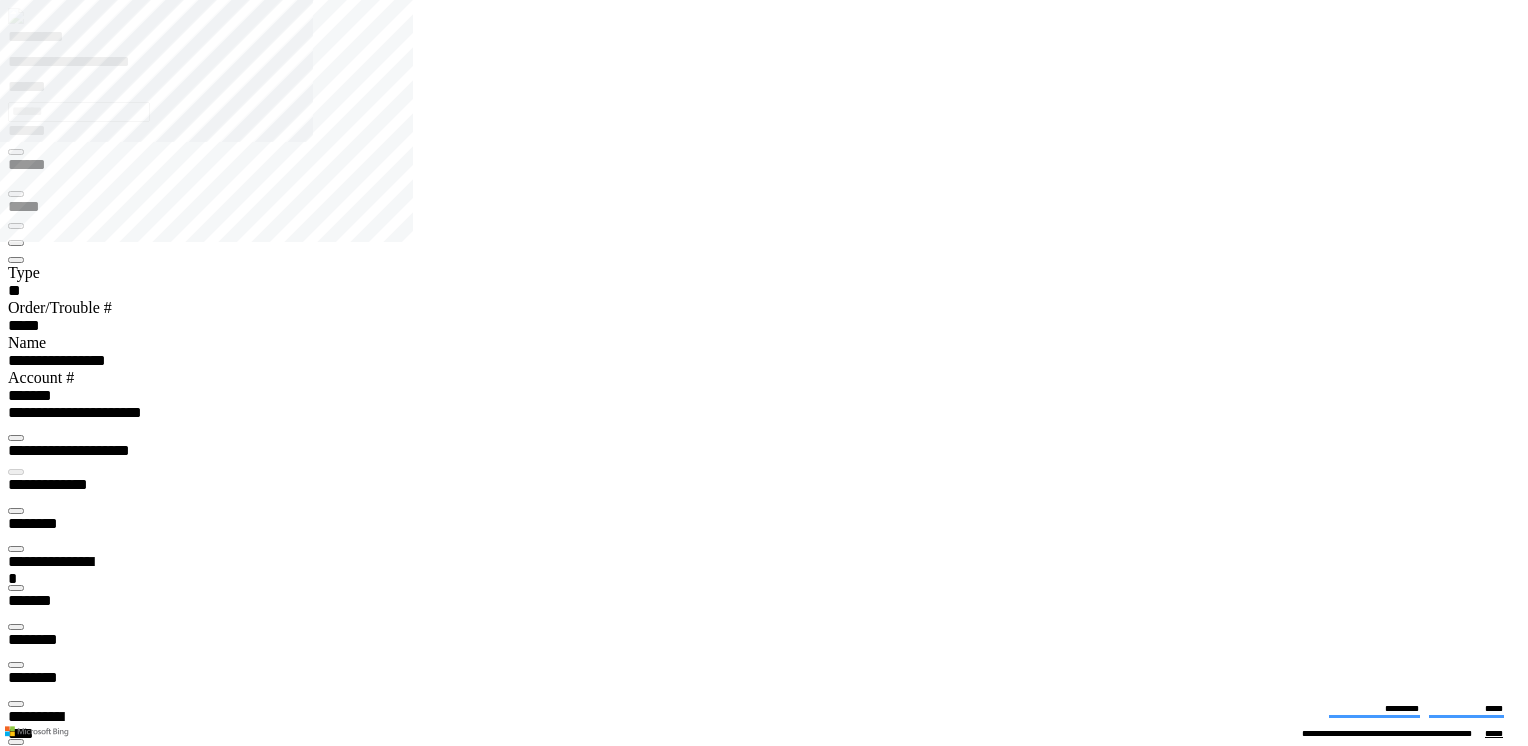 type on "*********" 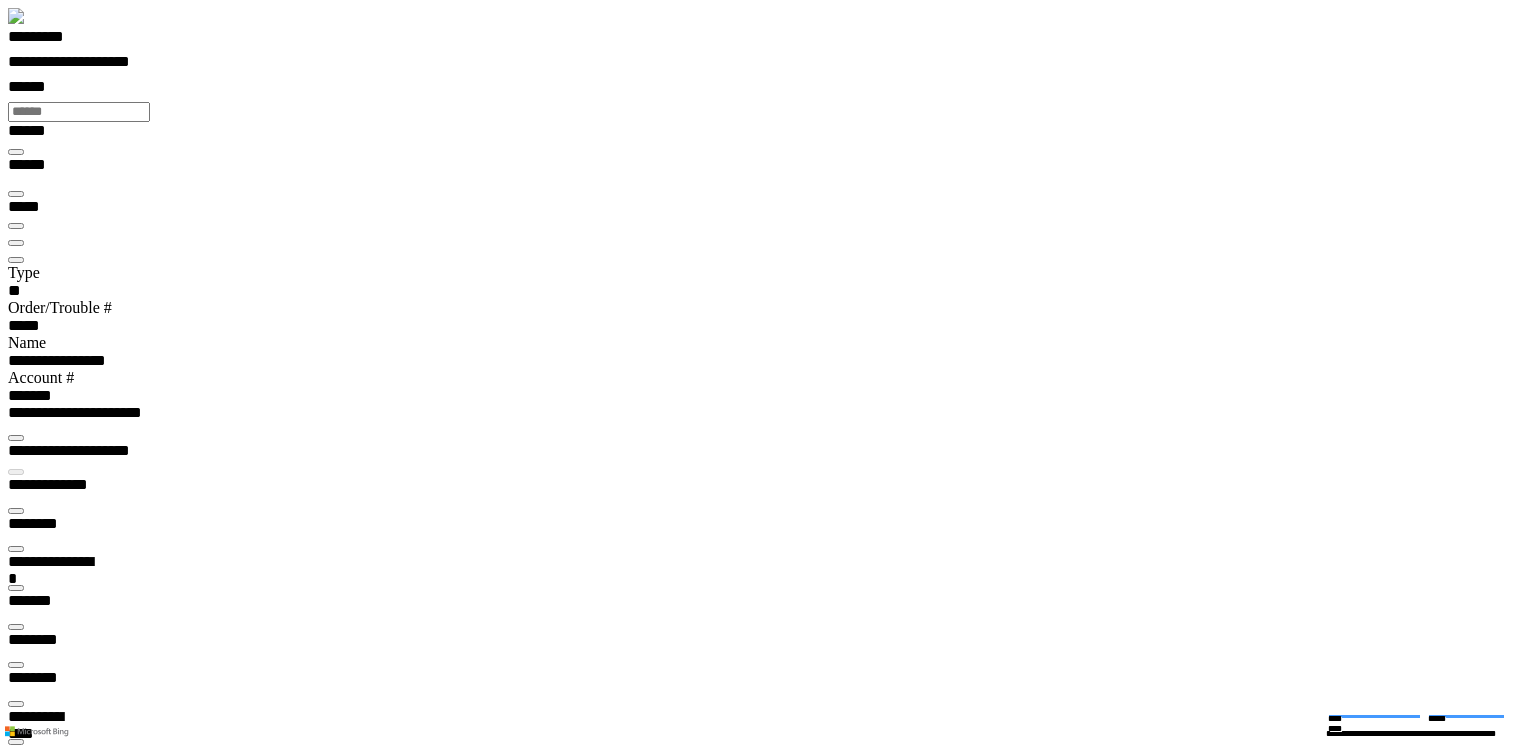 click on "******** *" at bounding box center [58, 13482] 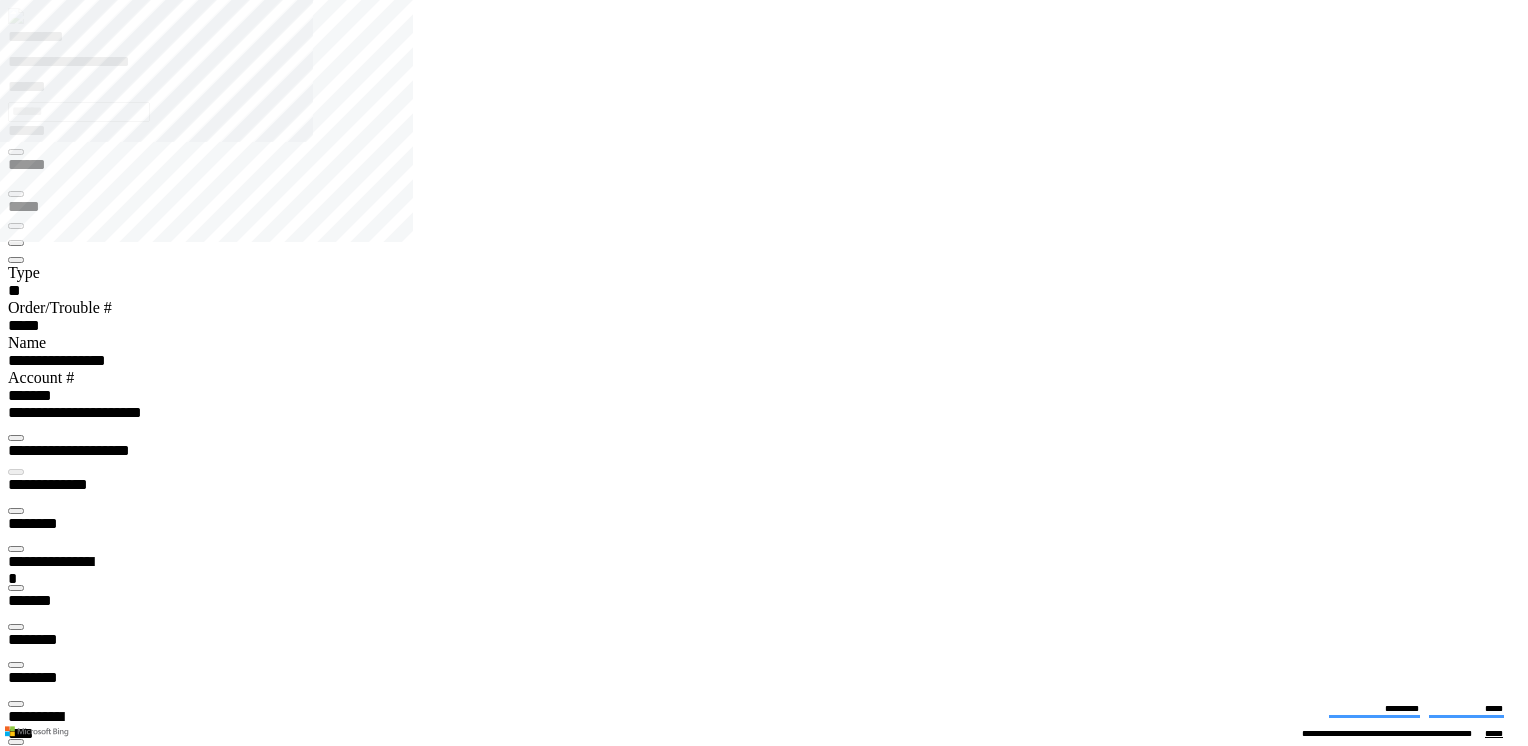 click at bounding box center (16, 2304) 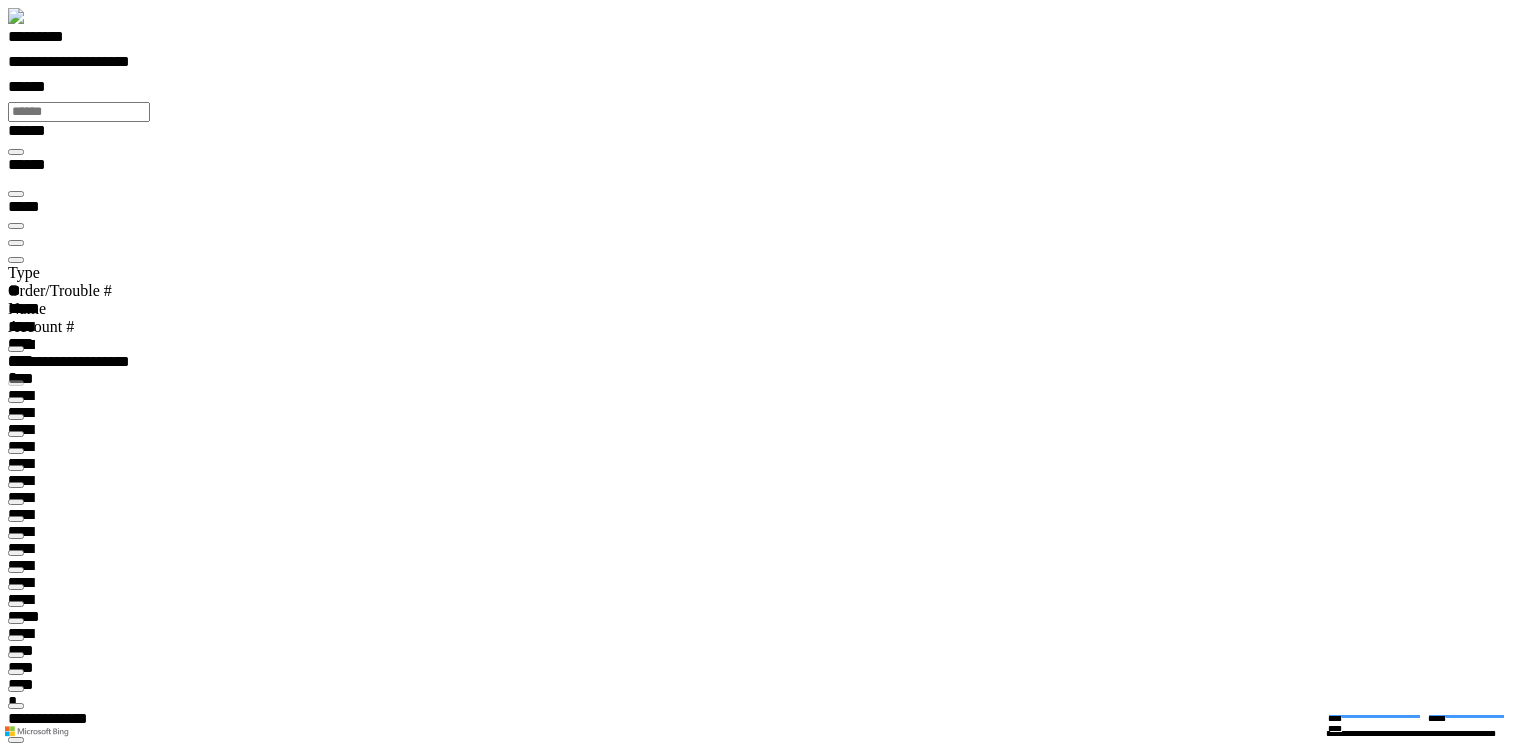 click at bounding box center [16, 260] 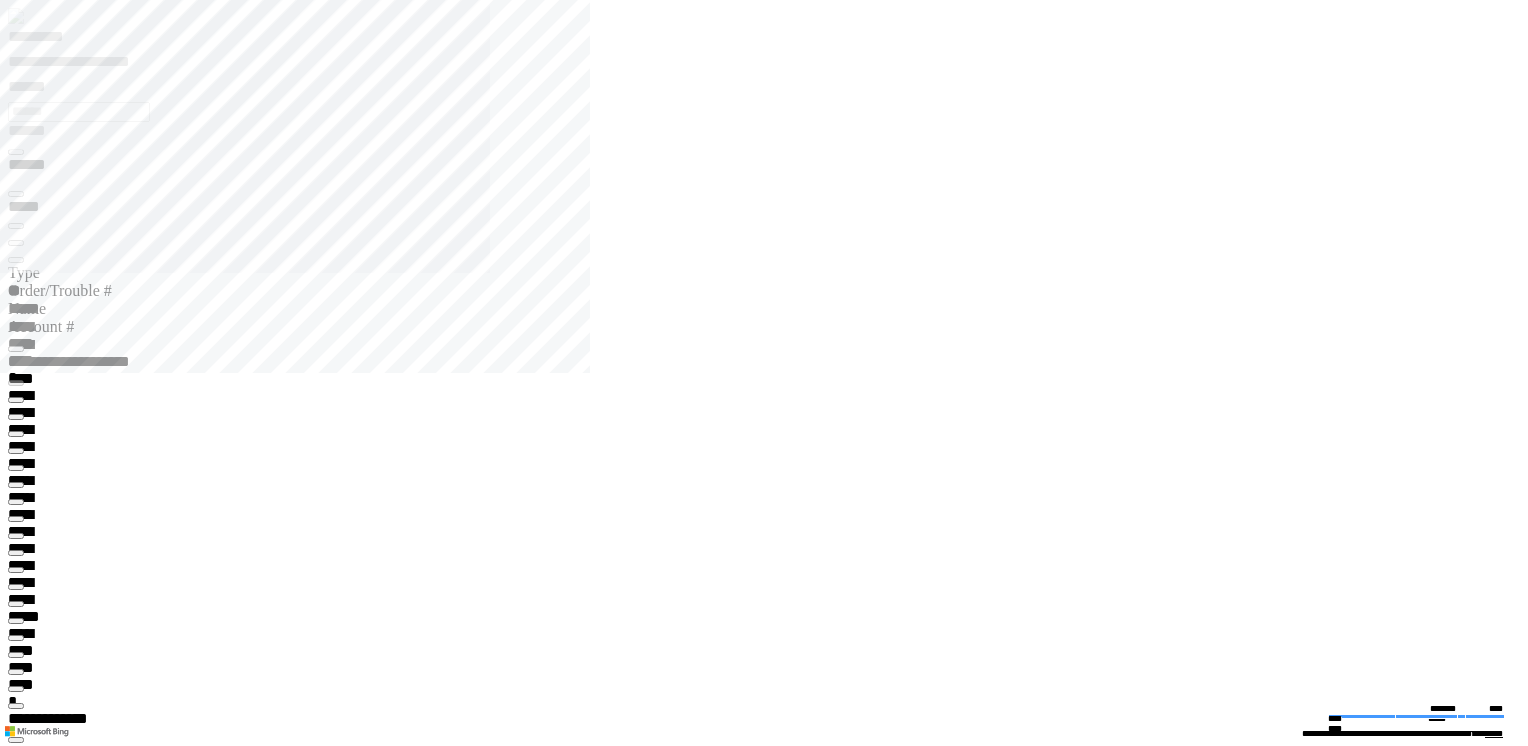 click at bounding box center (16, 25957) 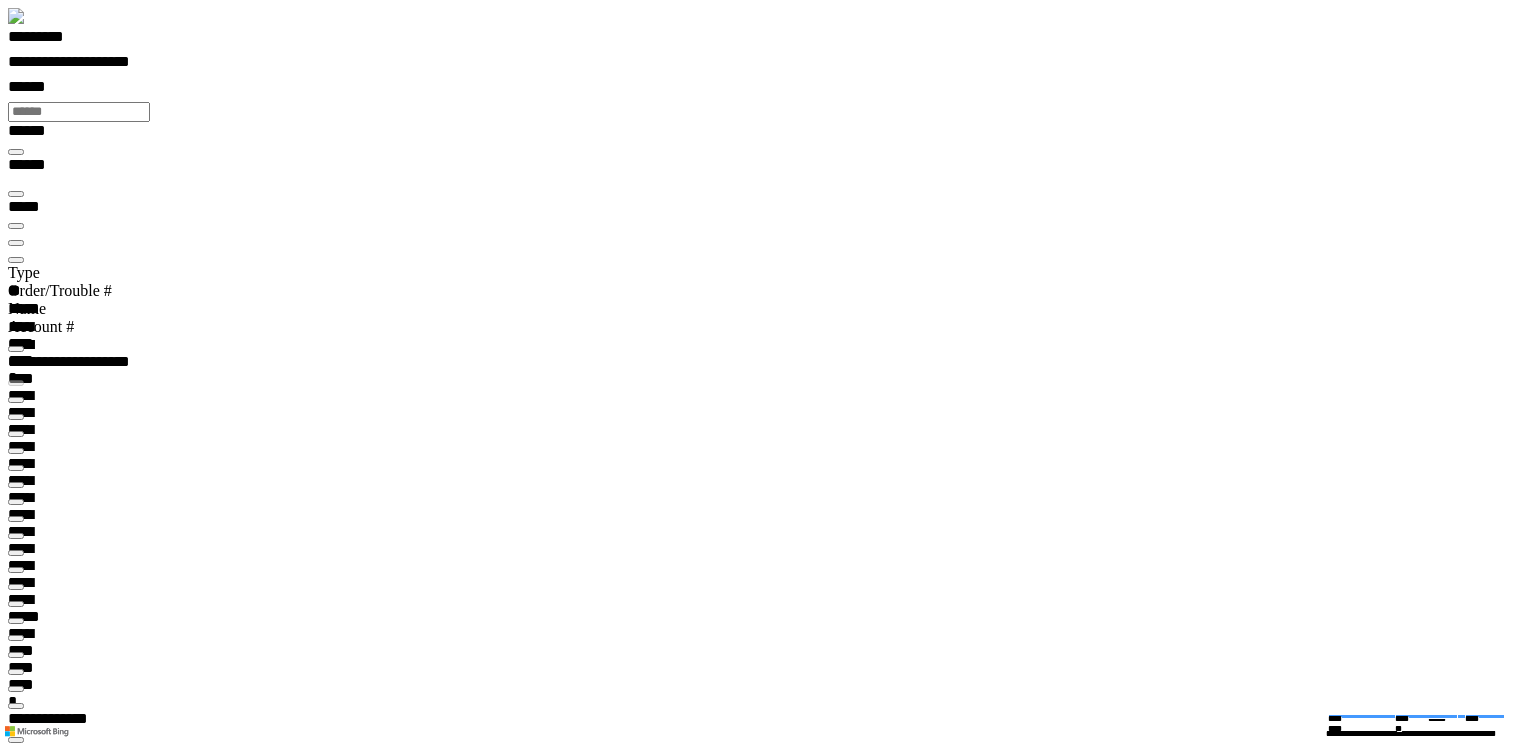 click at bounding box center [16, 34510] 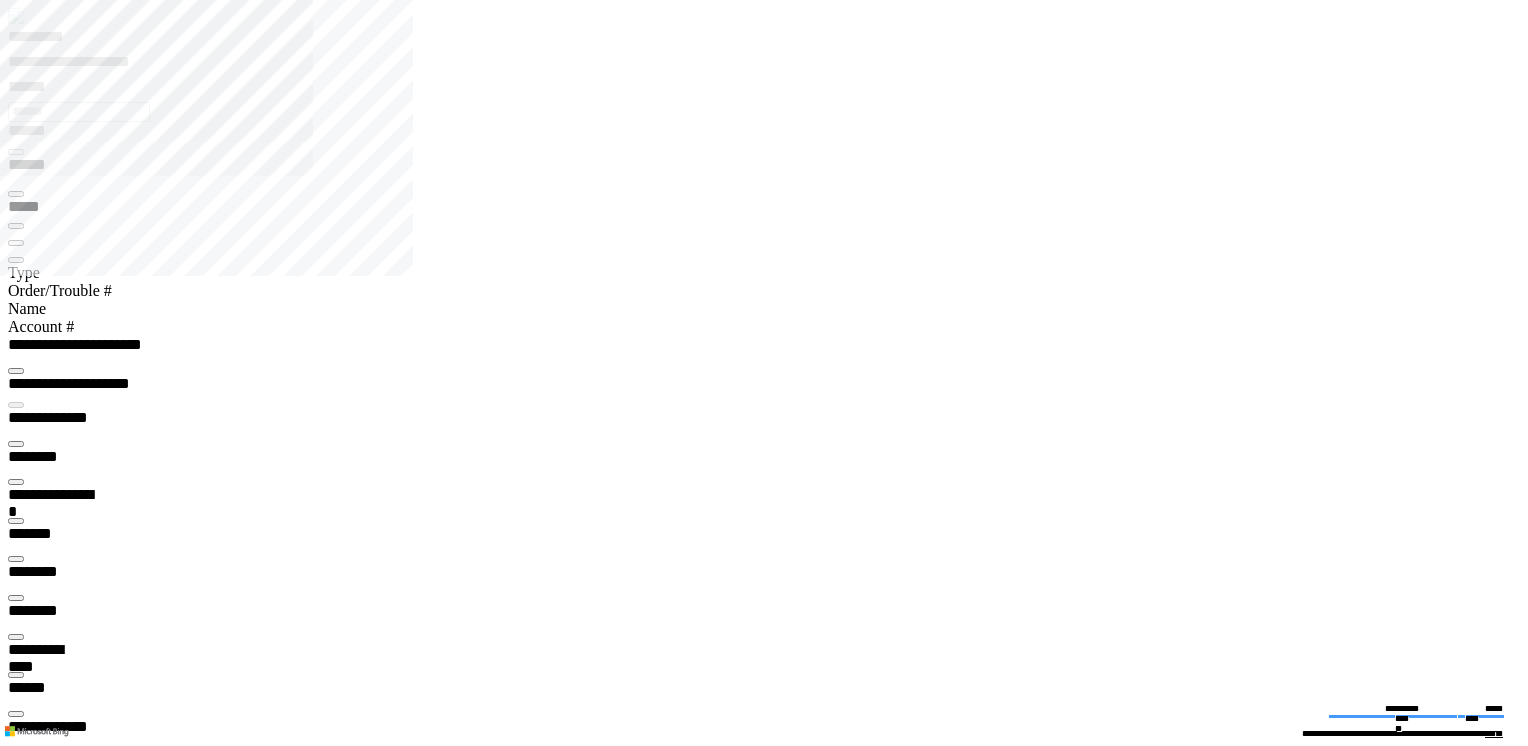 type on "*********" 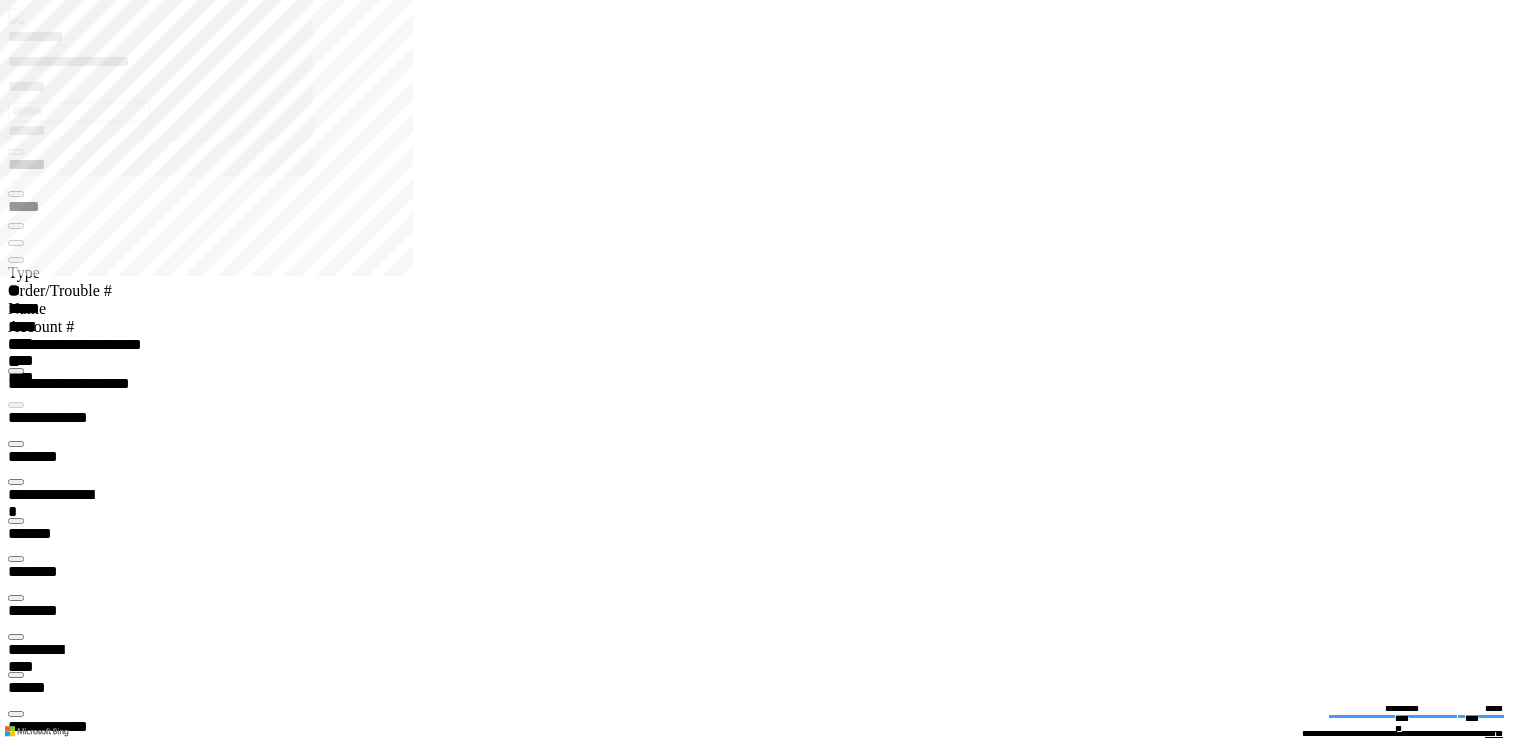scroll, scrollTop: 31, scrollLeft: 204, axis: both 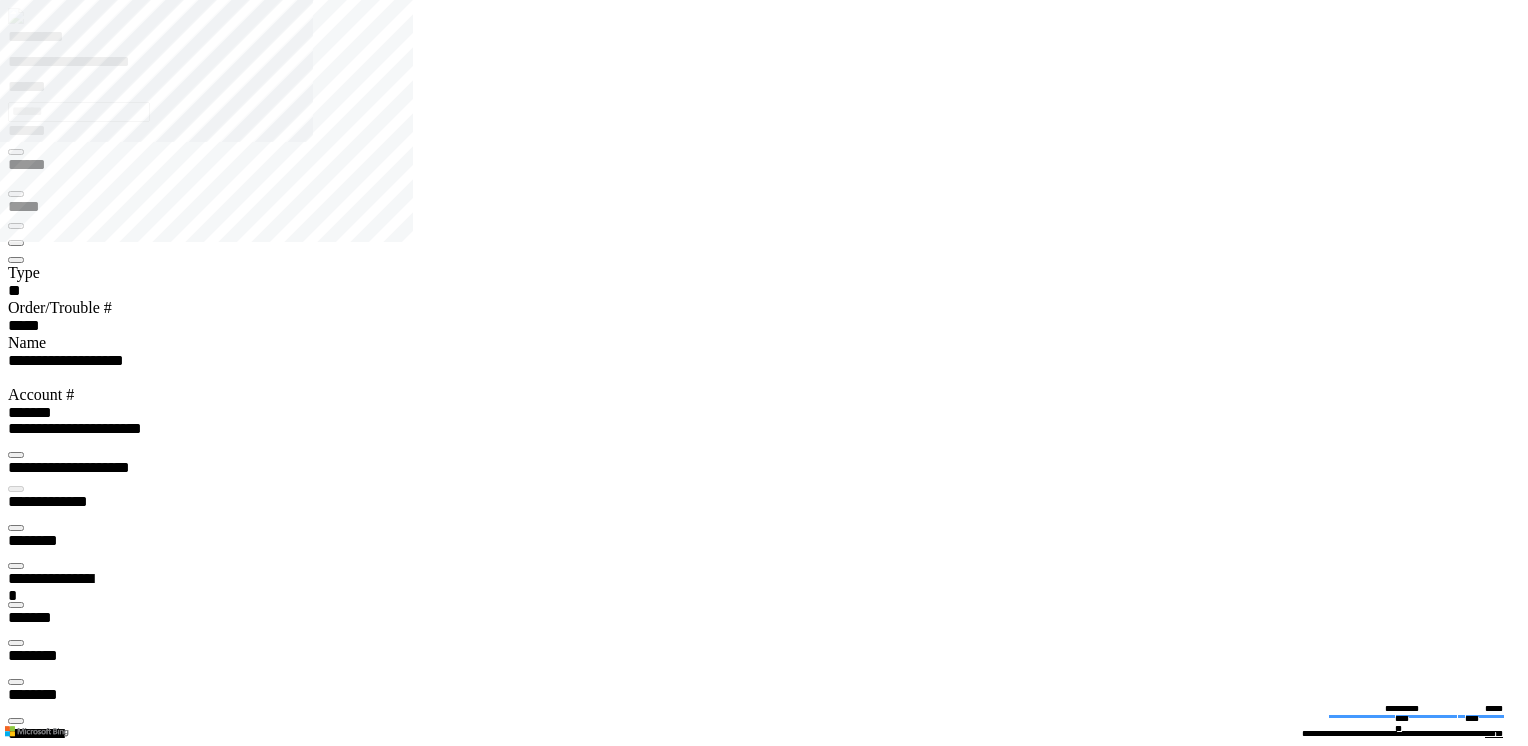 click on "******** *" at bounding box center (58, 5472) 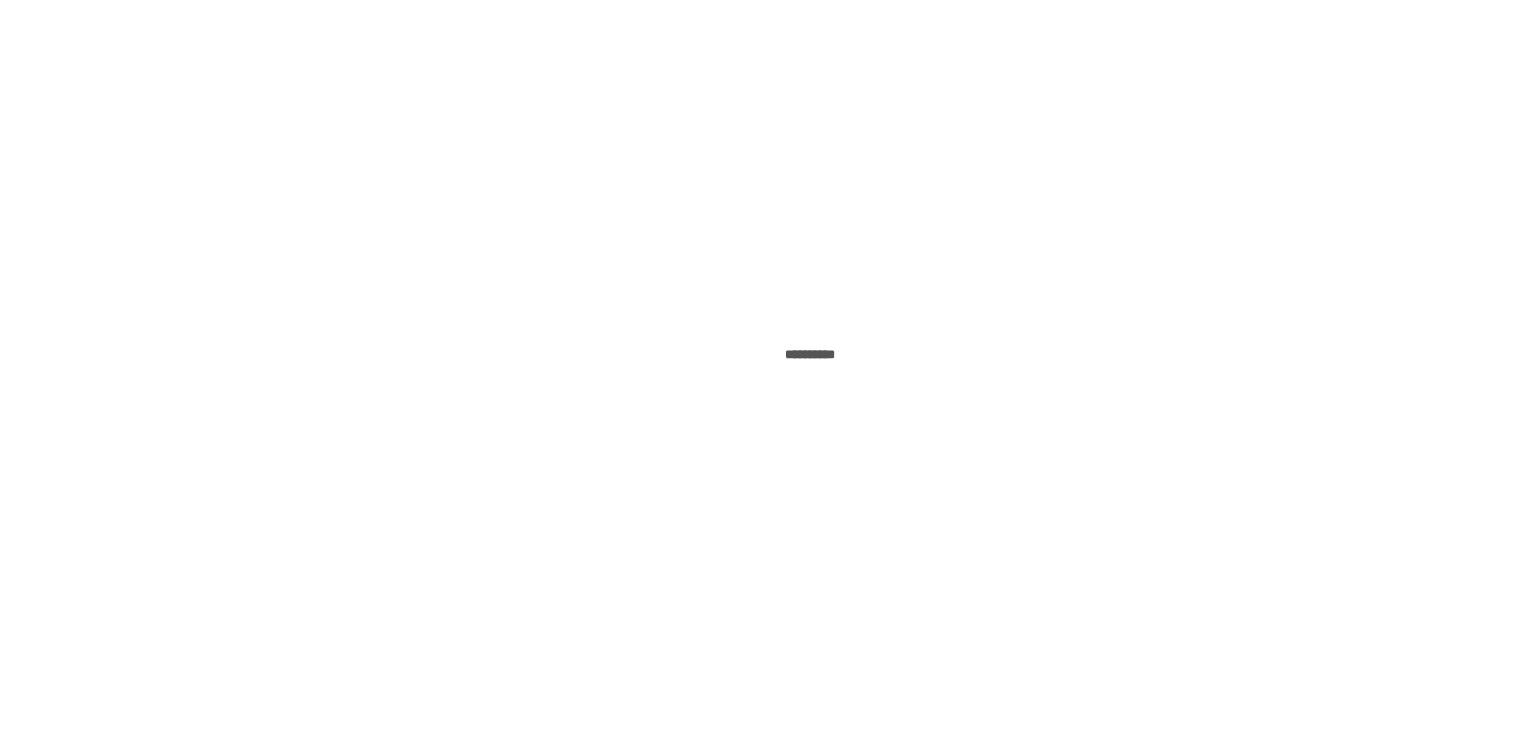 scroll, scrollTop: 0, scrollLeft: 0, axis: both 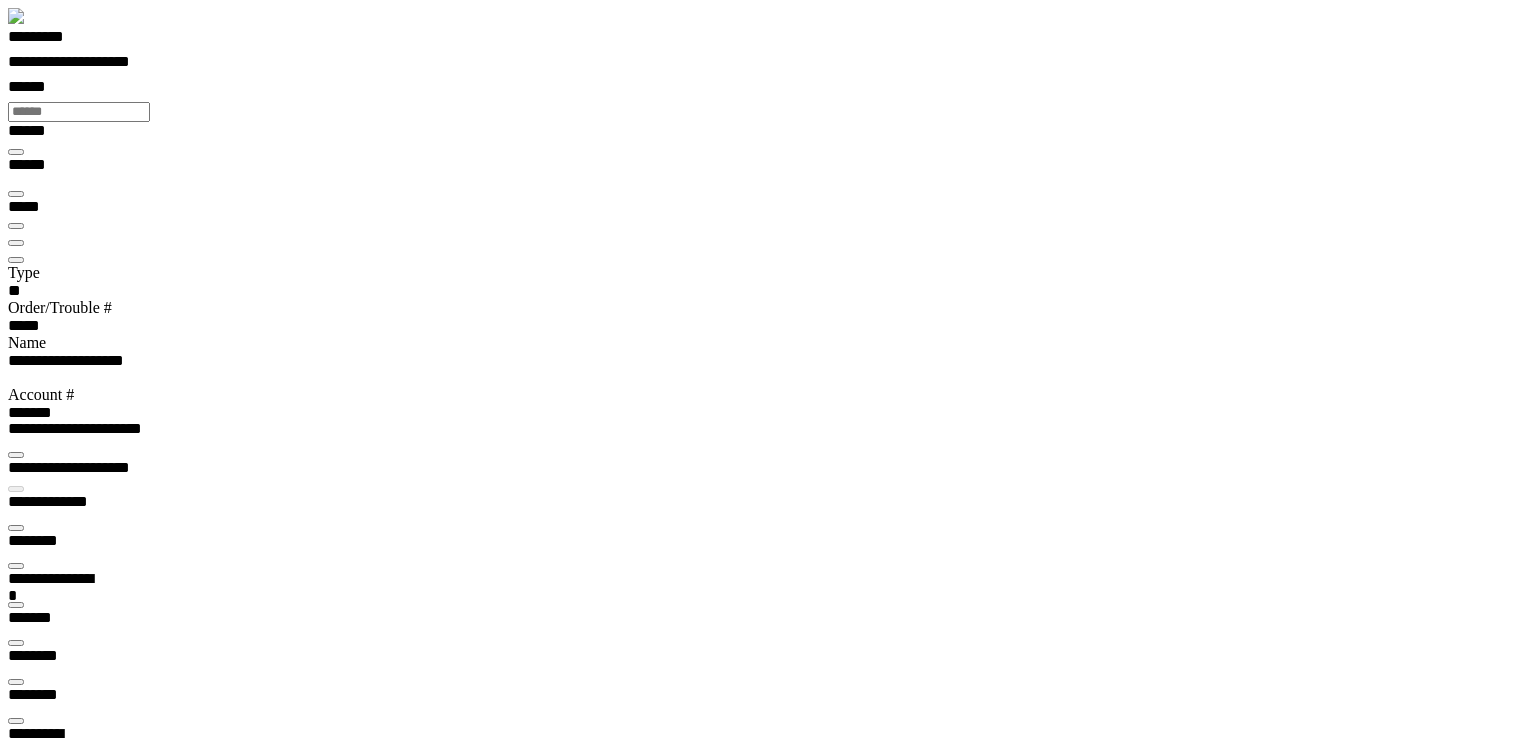 click at bounding box center (16, 14520) 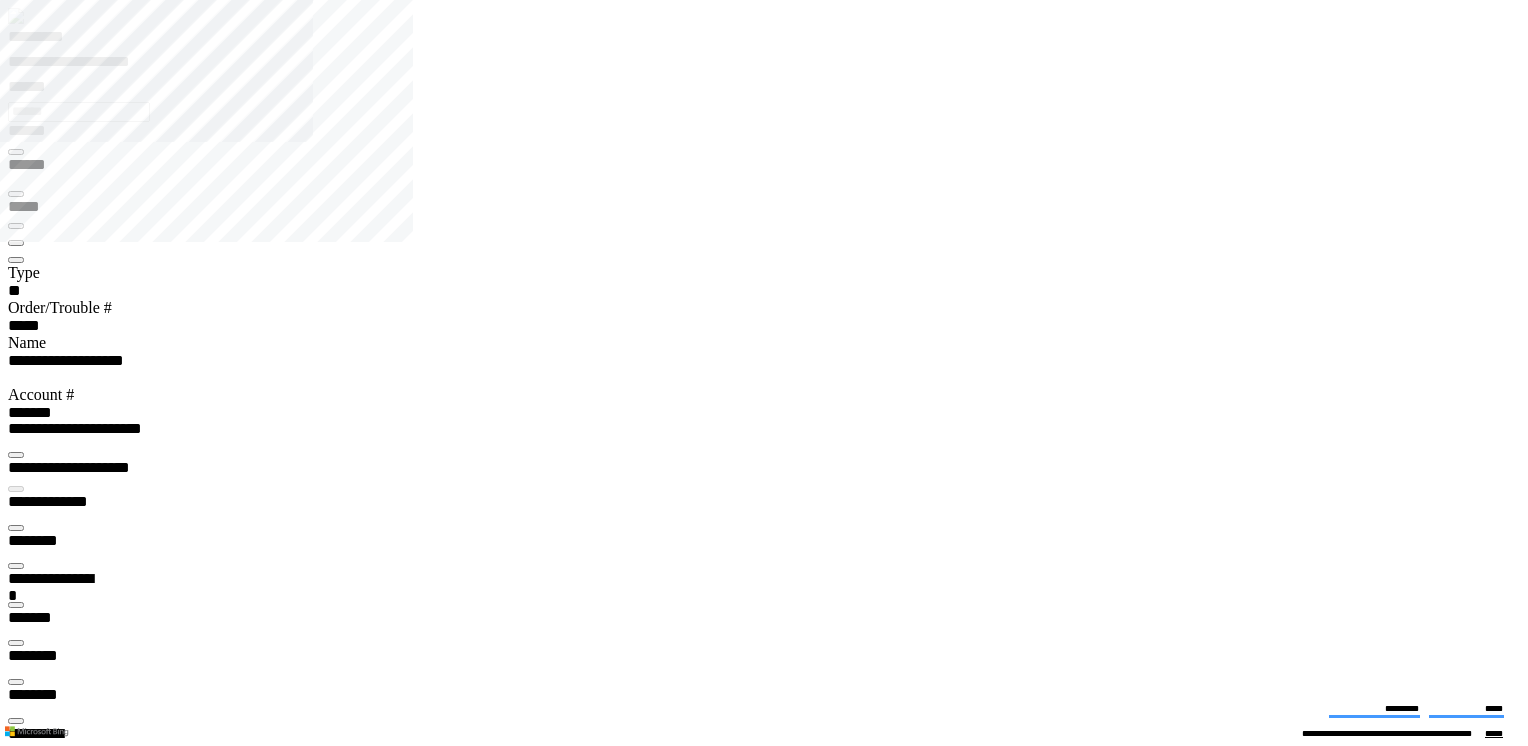 scroll, scrollTop: 65, scrollLeft: 0, axis: vertical 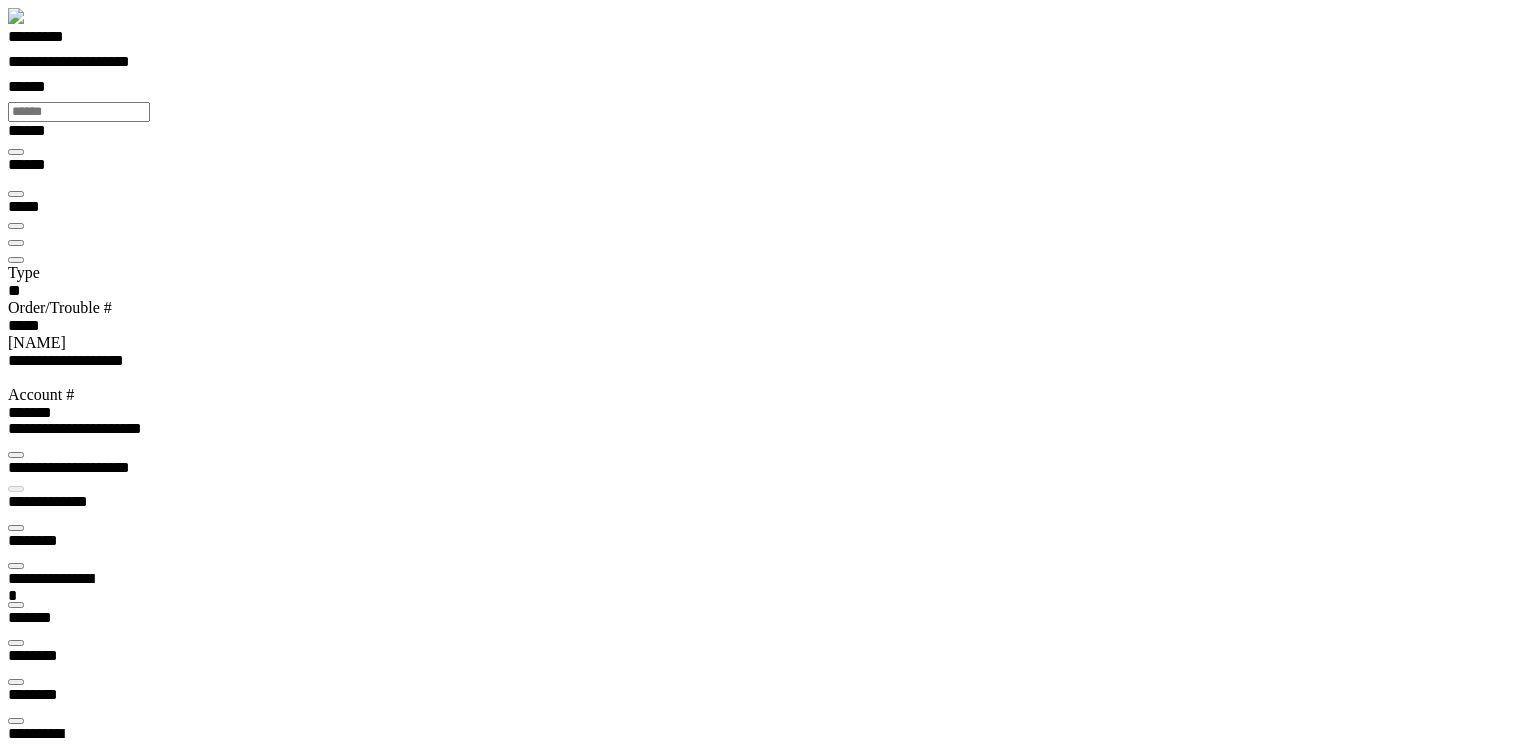 click at bounding box center [16, 14520] 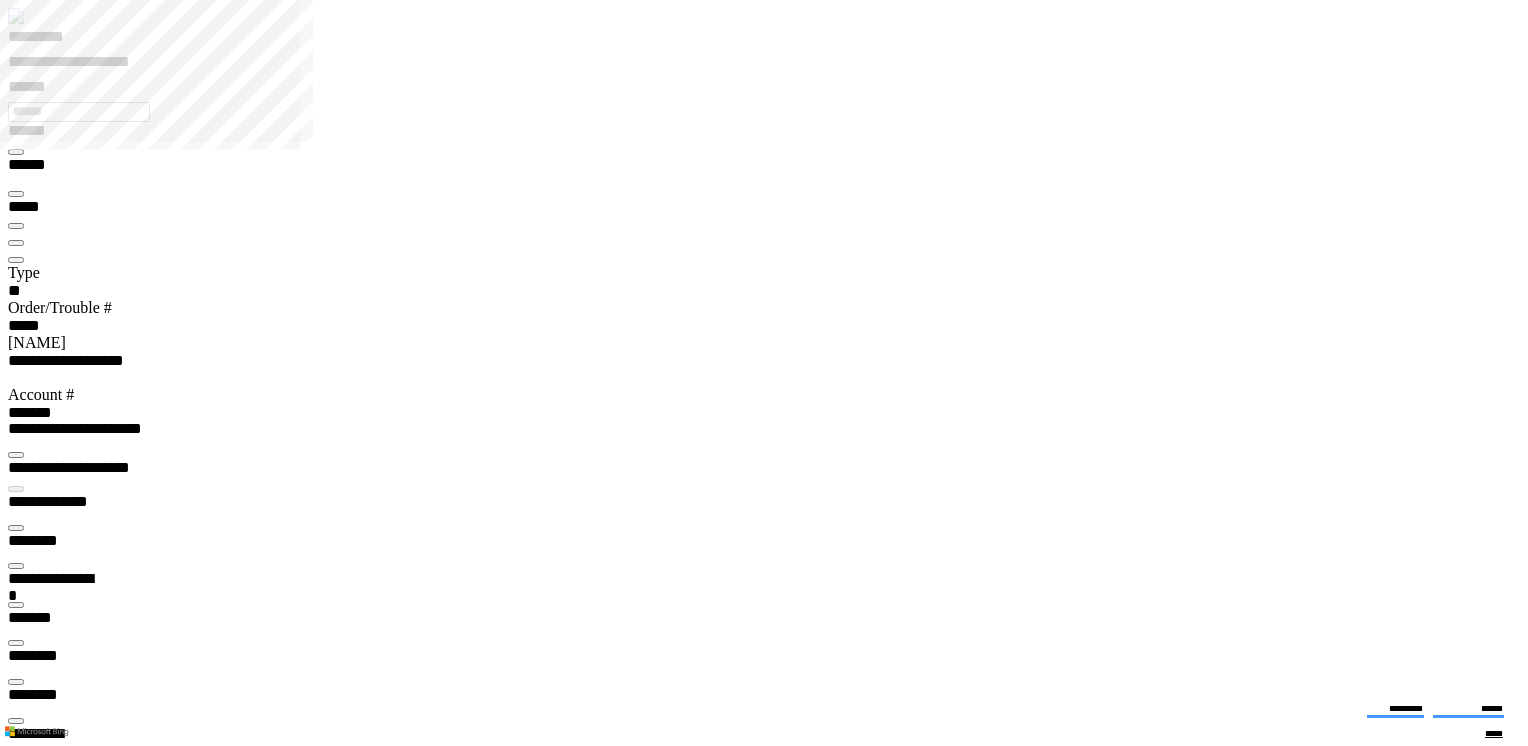 scroll, scrollTop: 99948, scrollLeft: 98984, axis: both 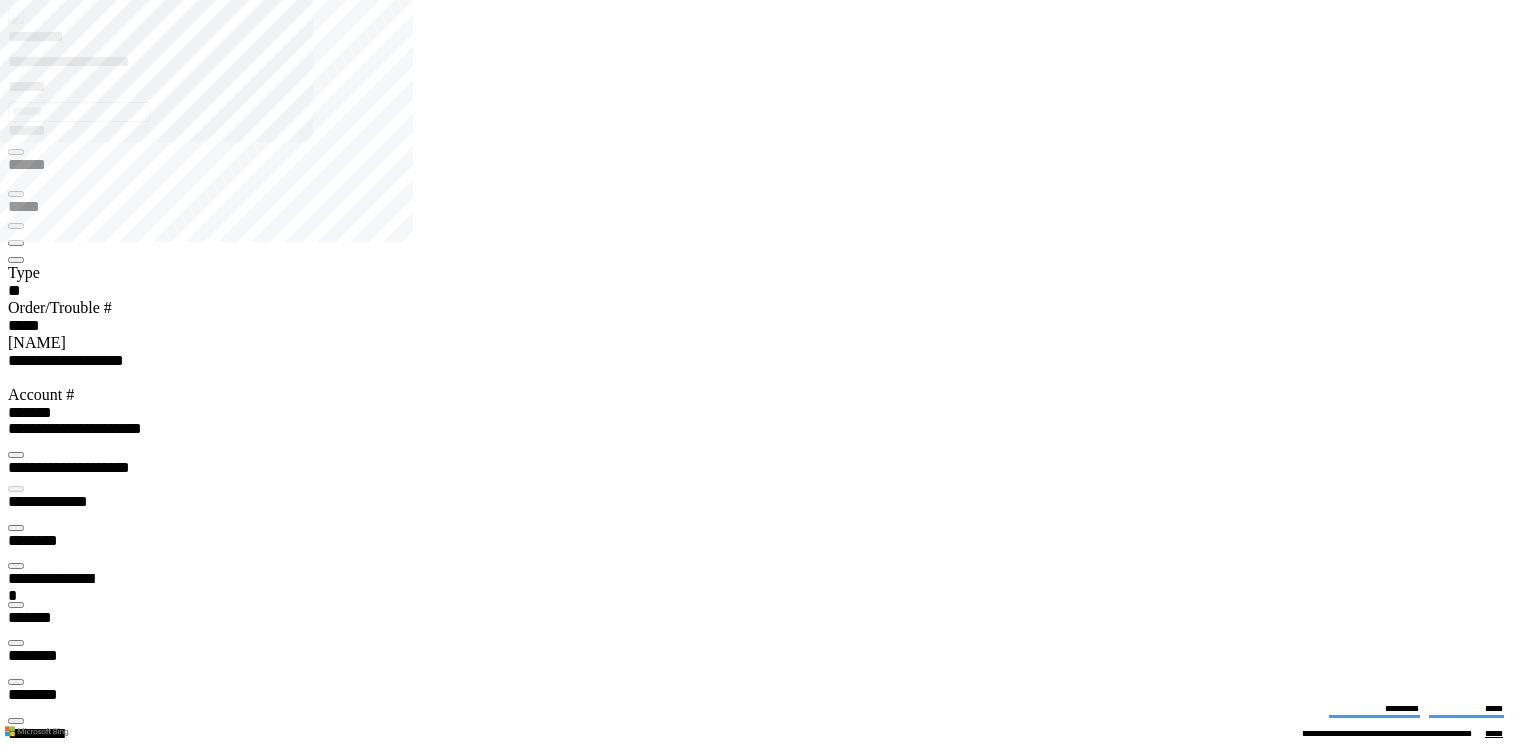click at bounding box center [16, 2321] 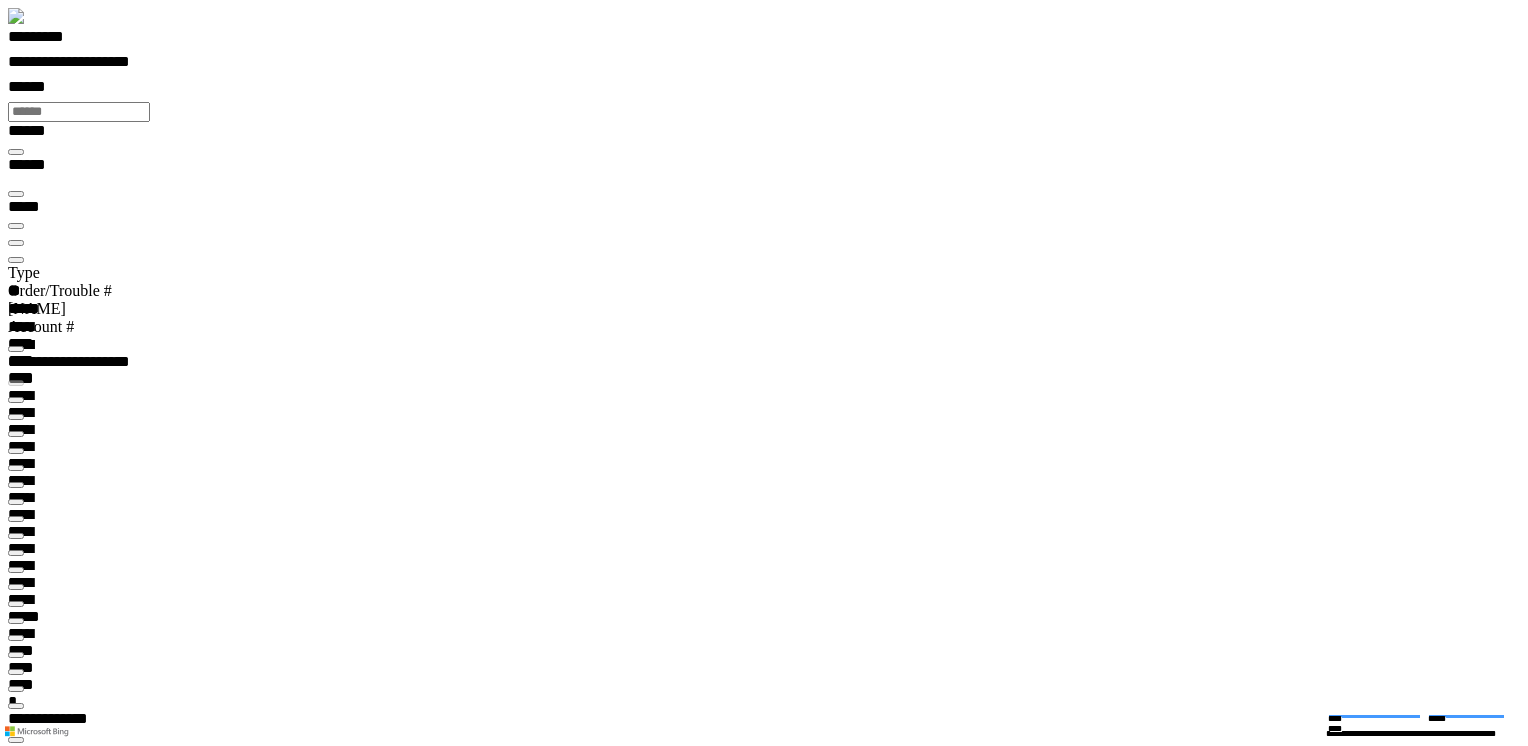 click at bounding box center (16, 260) 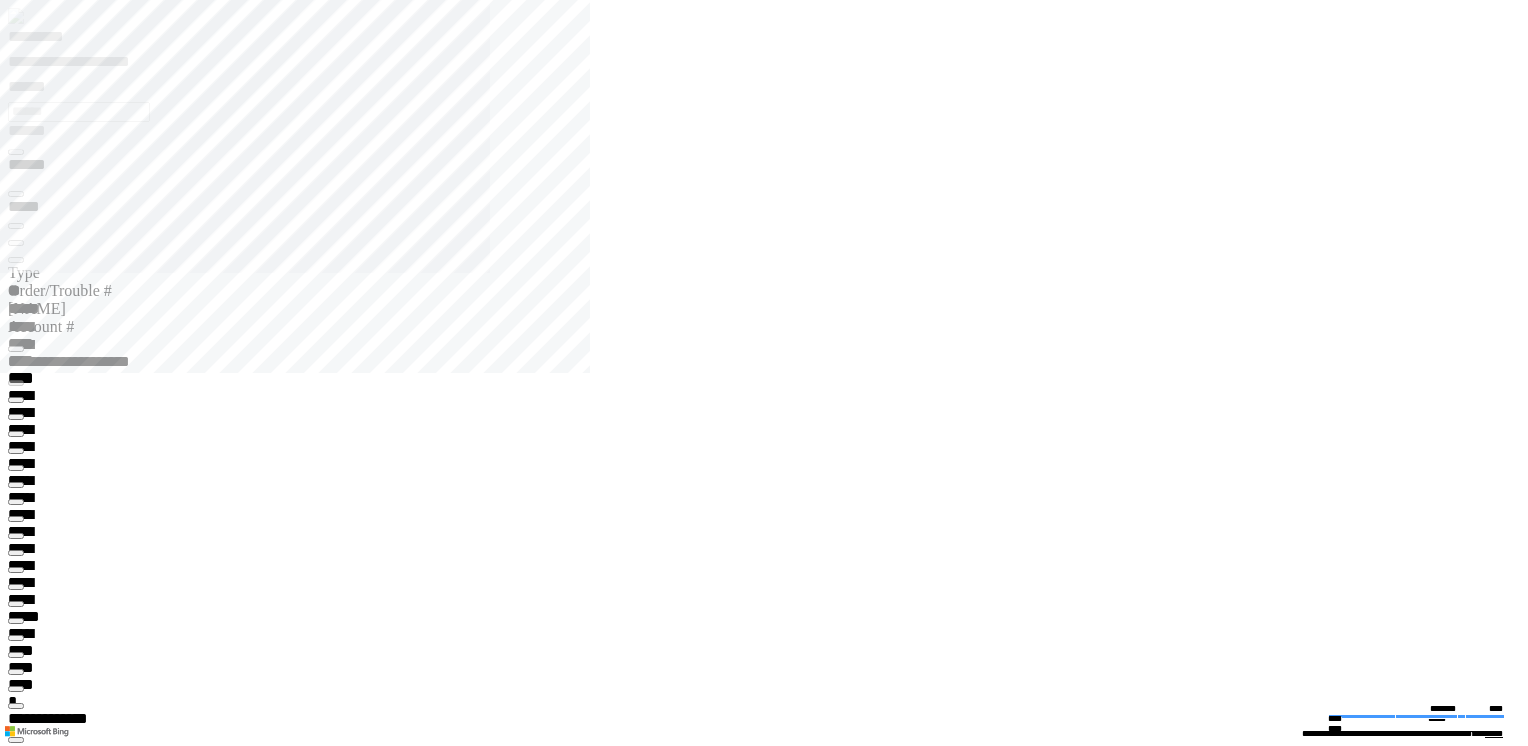 click at bounding box center (16, 25957) 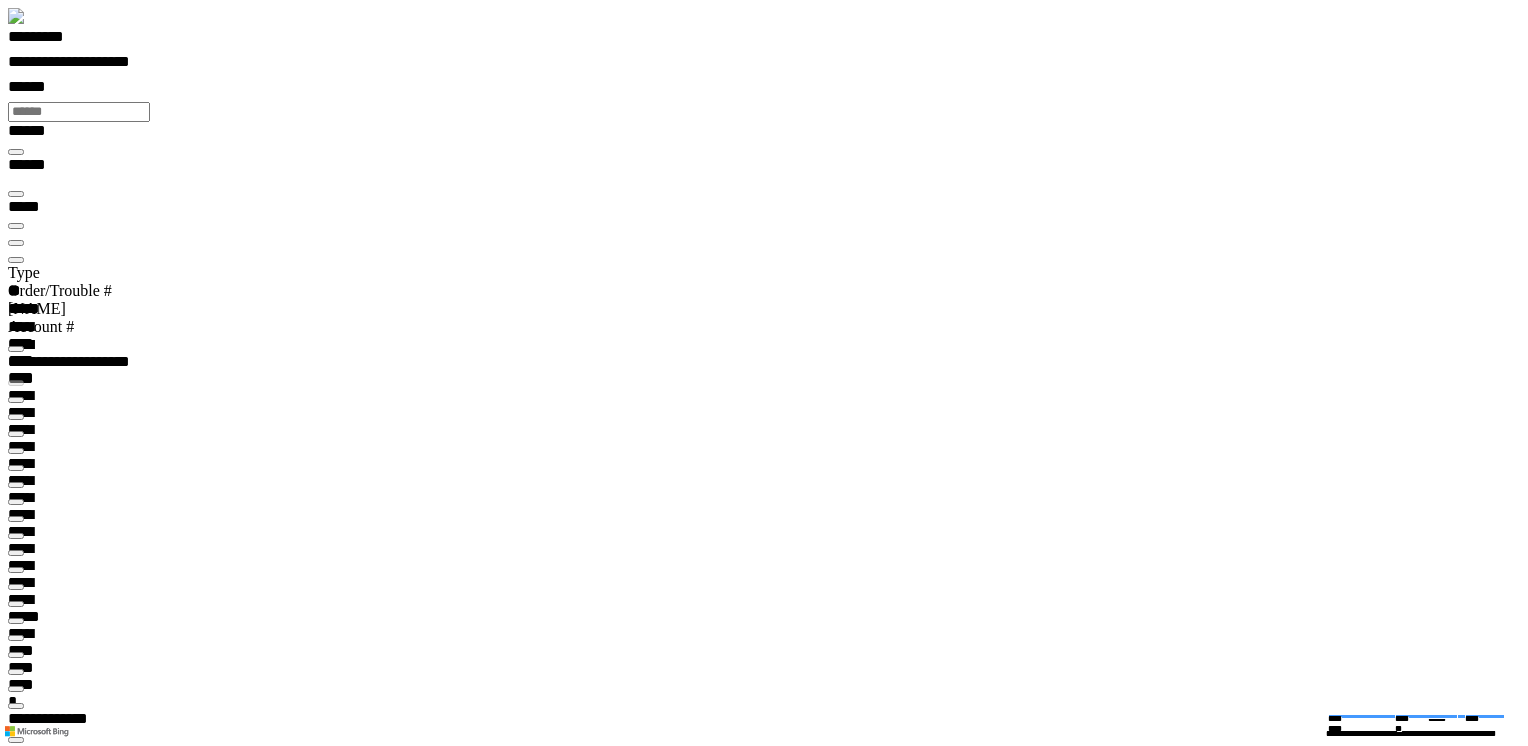 click at bounding box center (16, 34686) 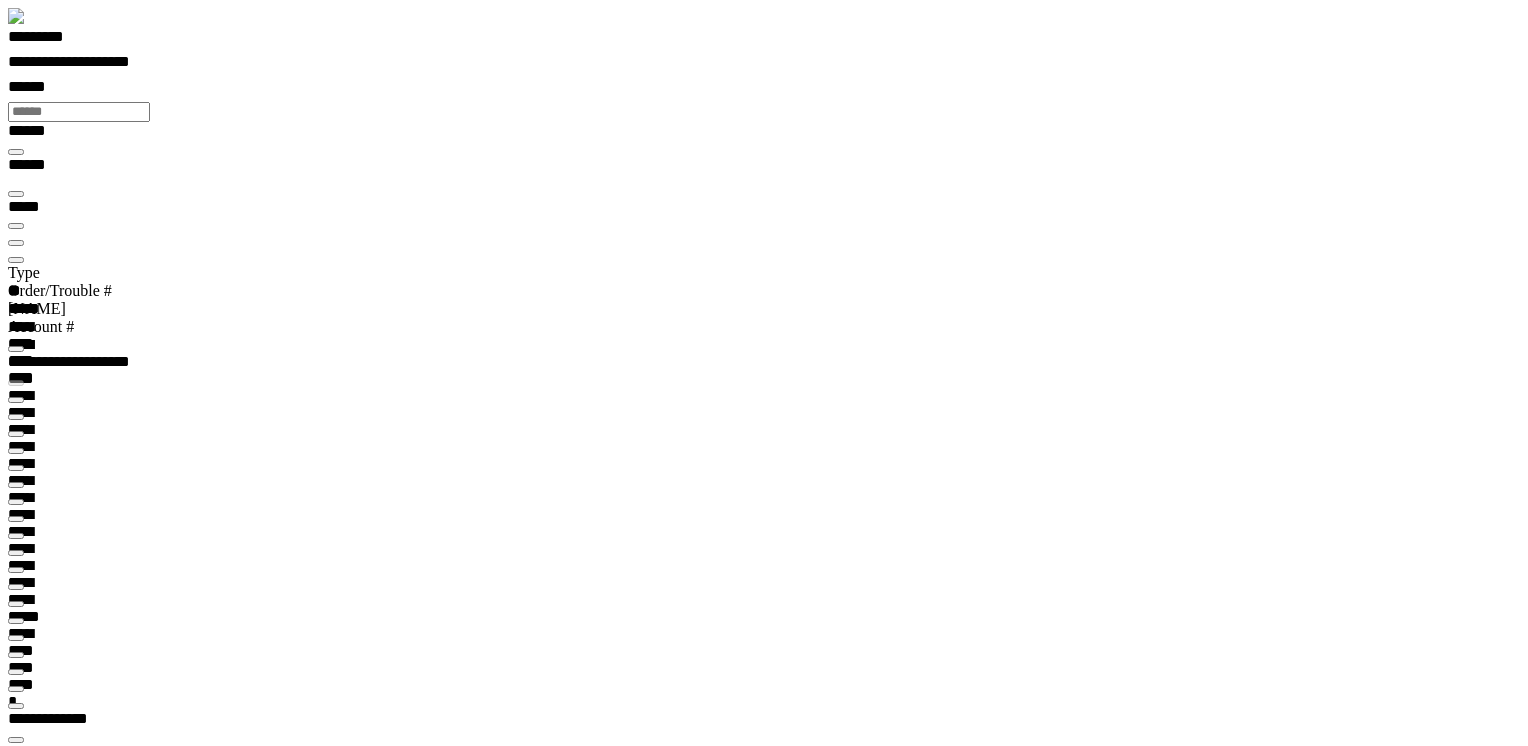 scroll, scrollTop: 99968, scrollLeft: 99789, axis: both 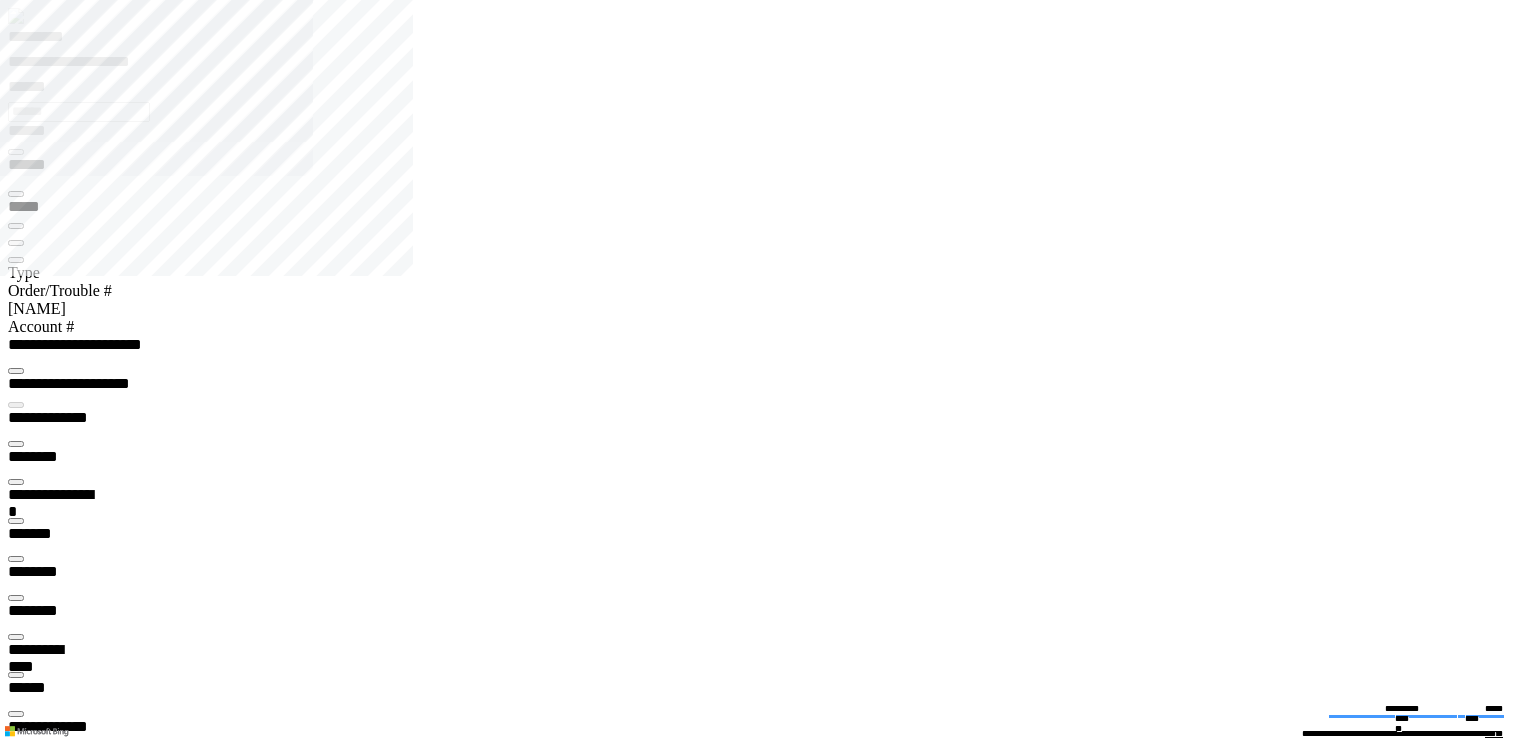 type on "*********" 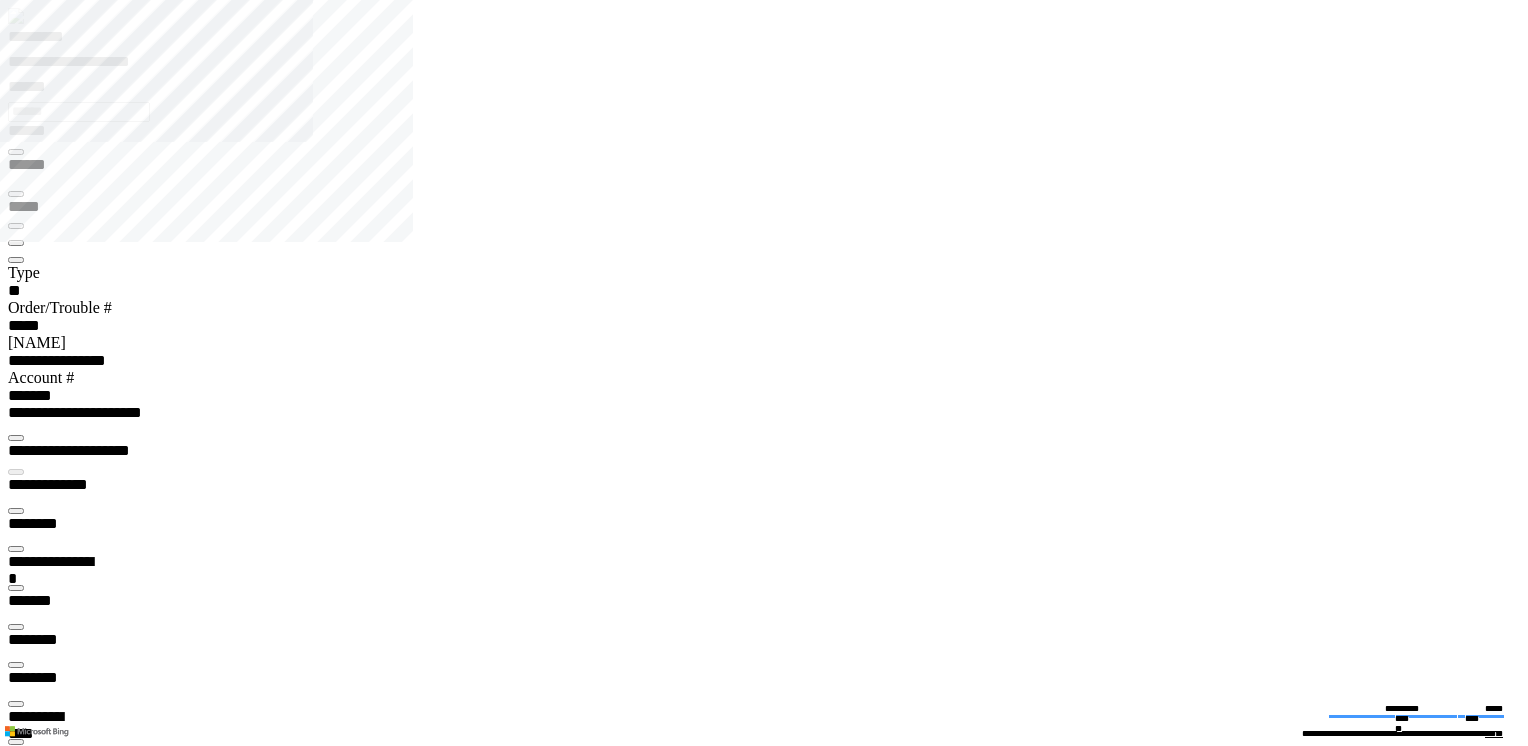 click on "******** *" at bounding box center [58, 5455] 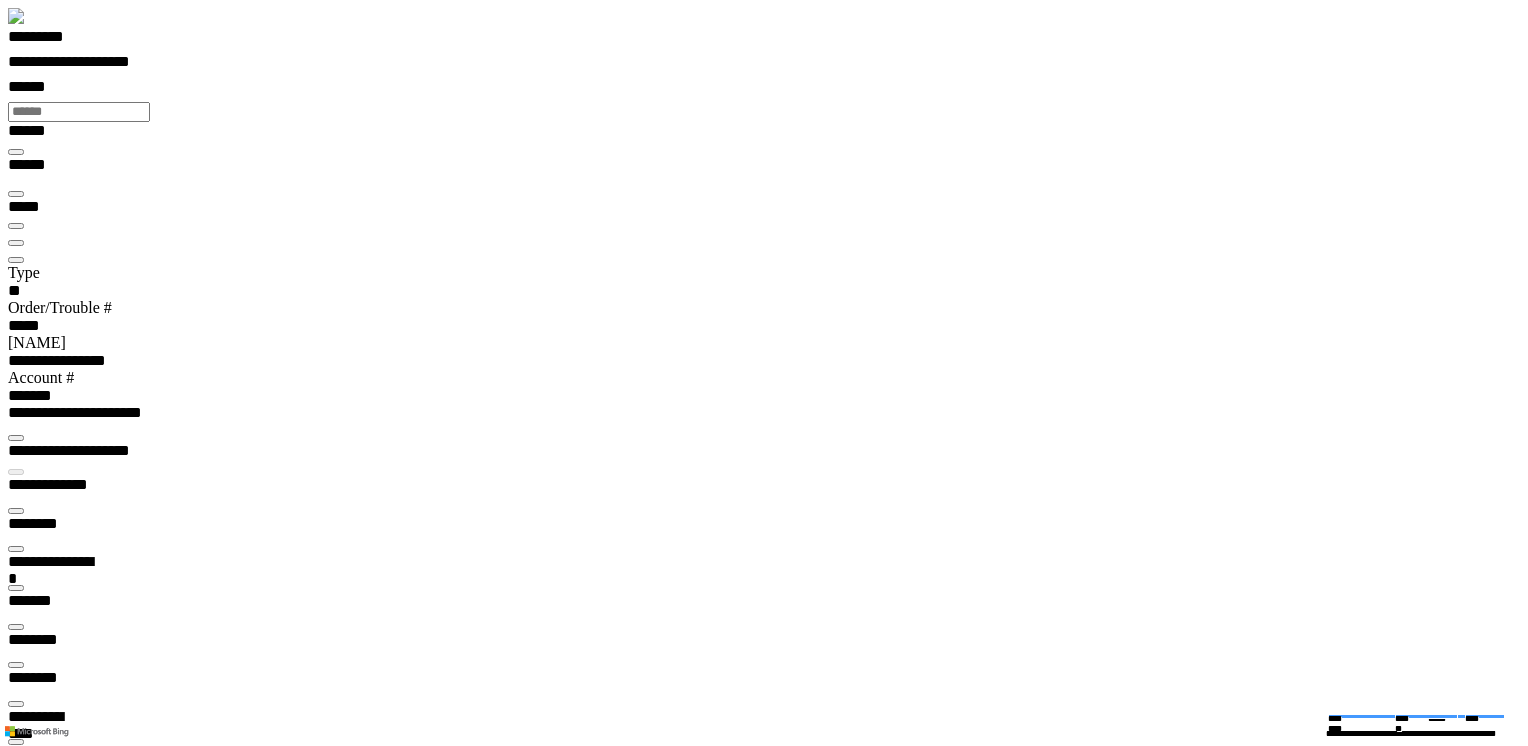 click at bounding box center [16, 13591] 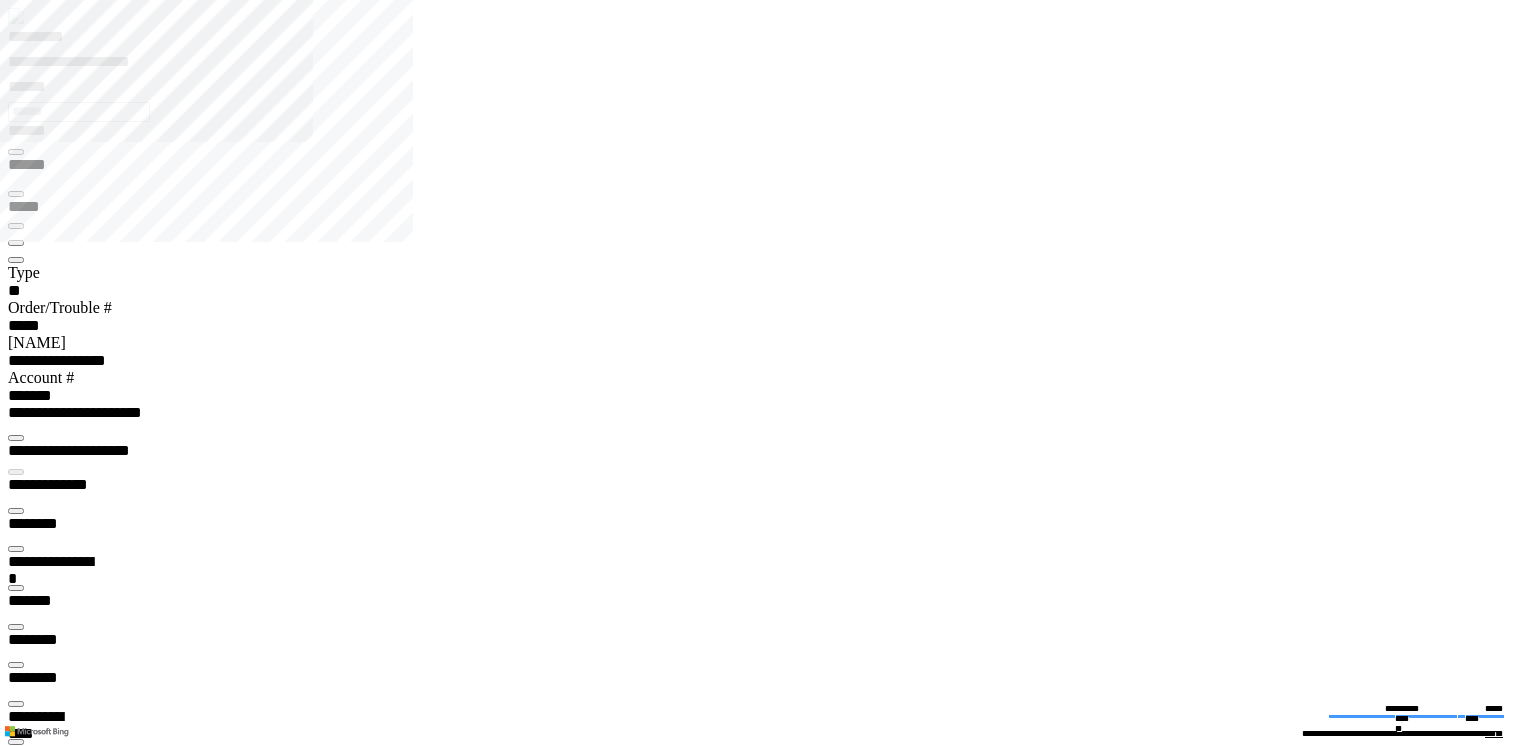 click at bounding box center [16, 2304] 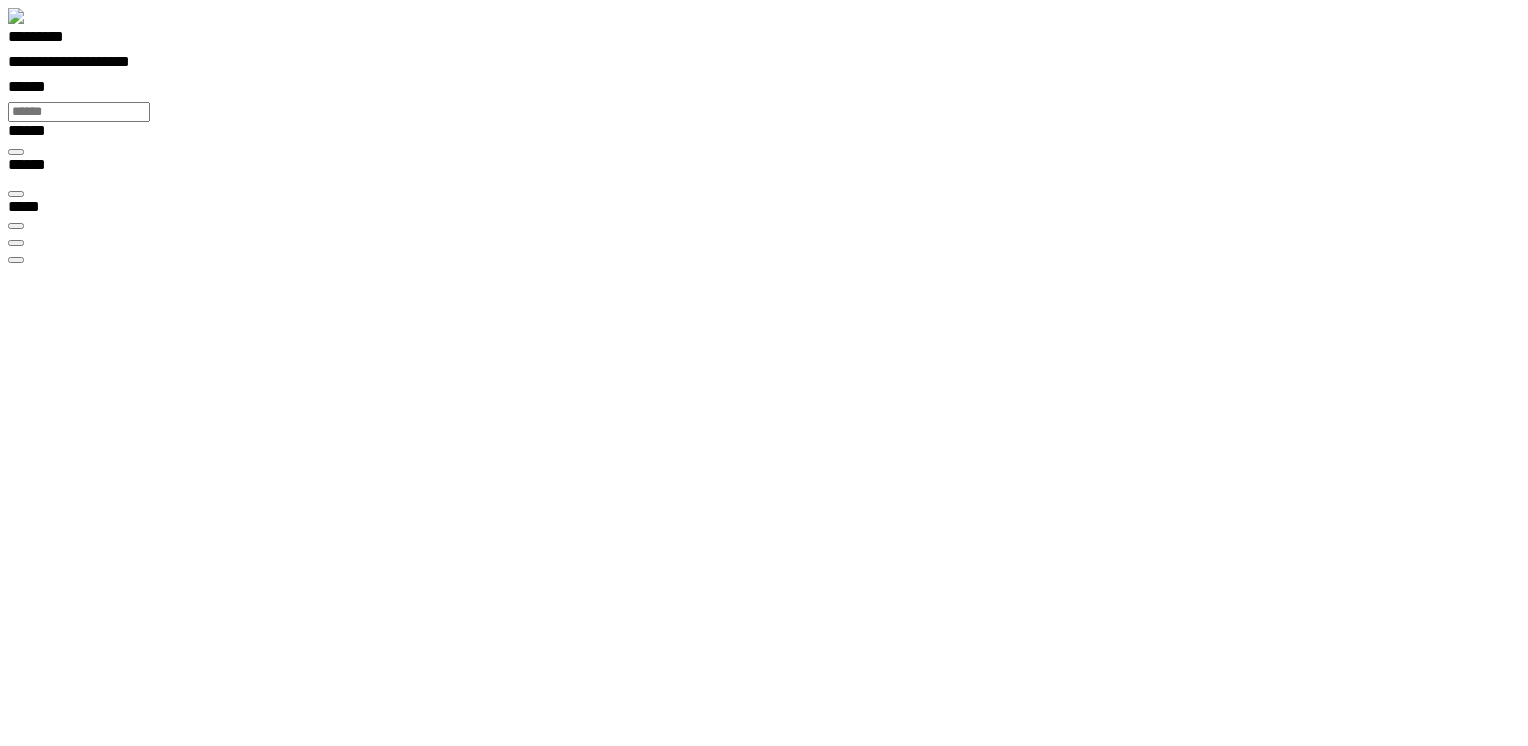 scroll, scrollTop: 99969, scrollLeft: 99869, axis: both 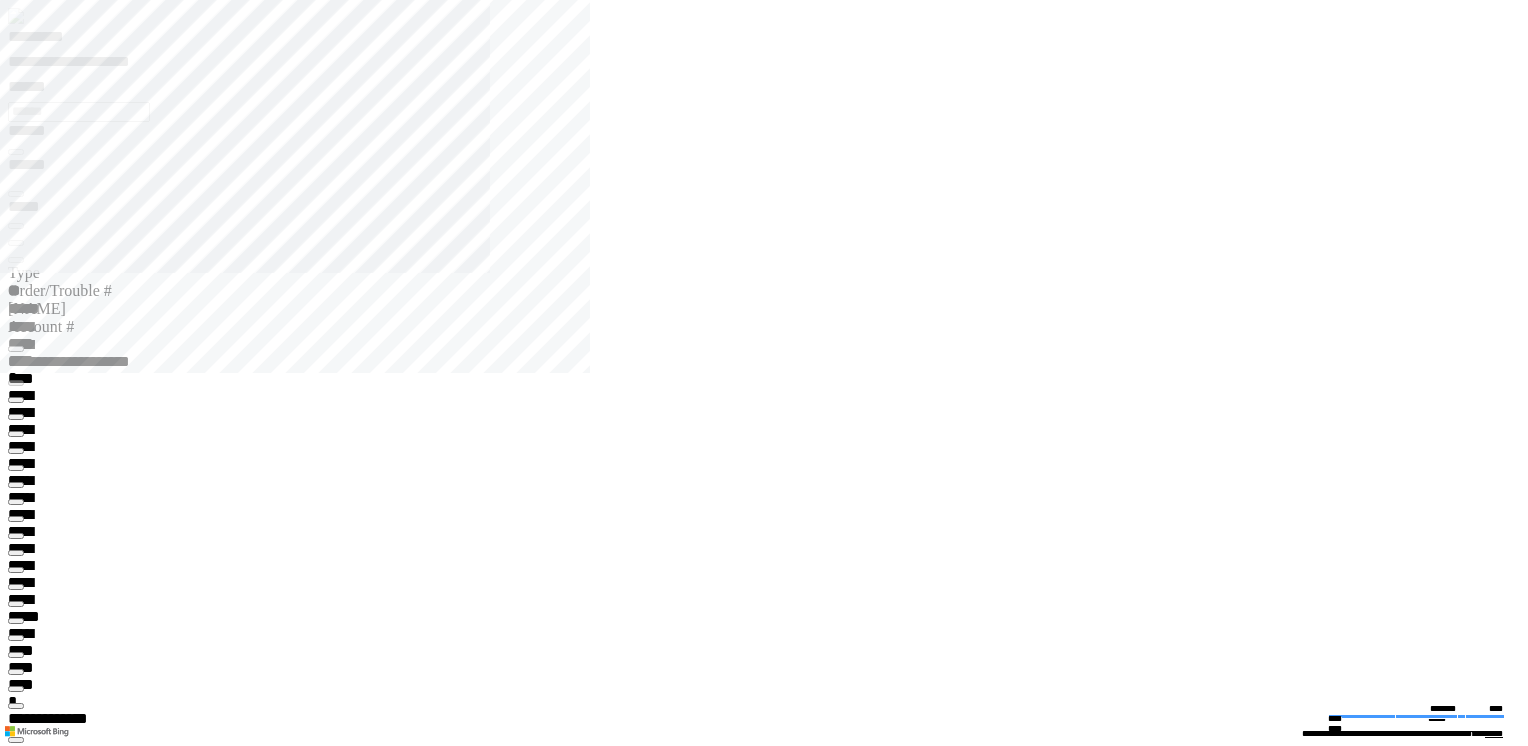 click at bounding box center (16, 25972) 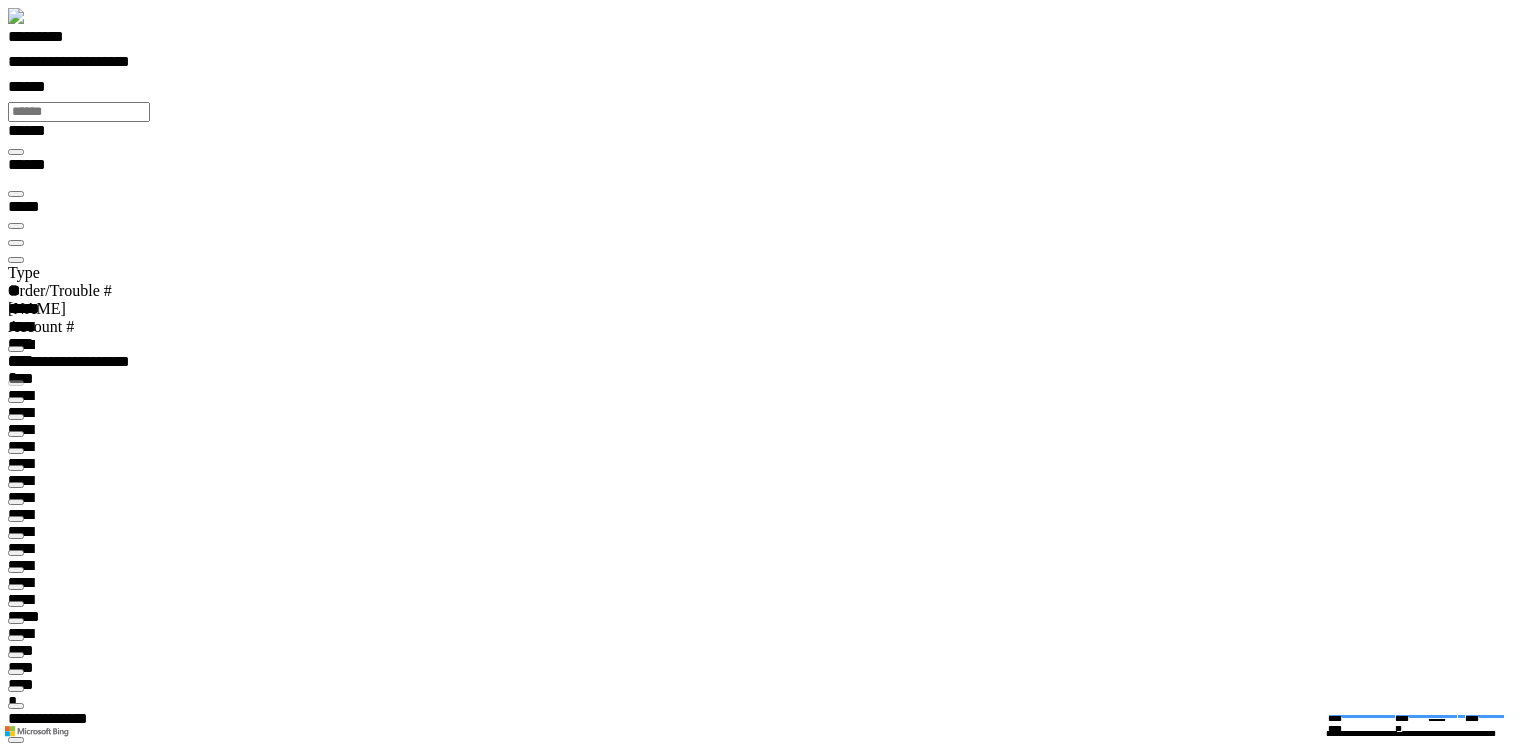 scroll, scrollTop: 281, scrollLeft: 0, axis: vertical 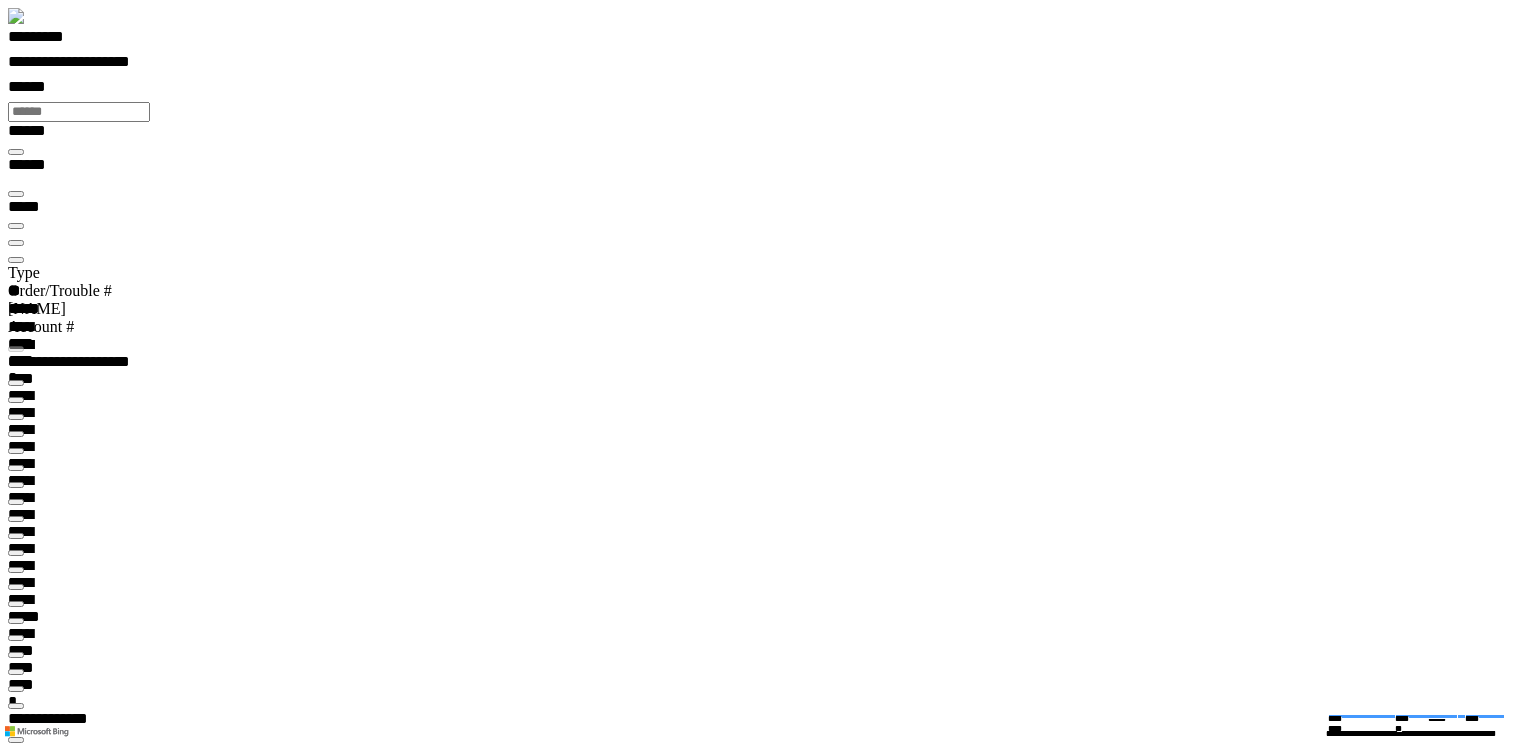 type on "***" 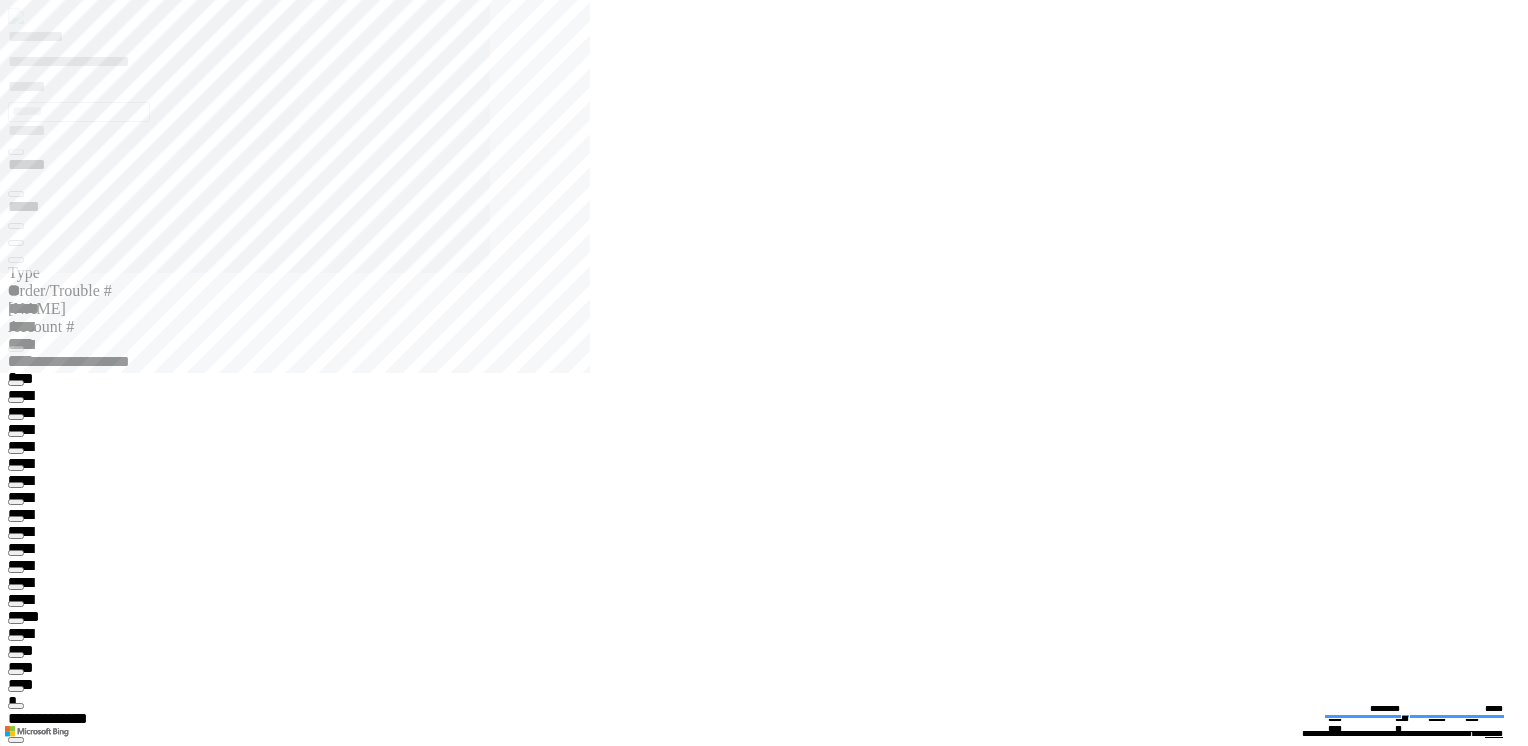click 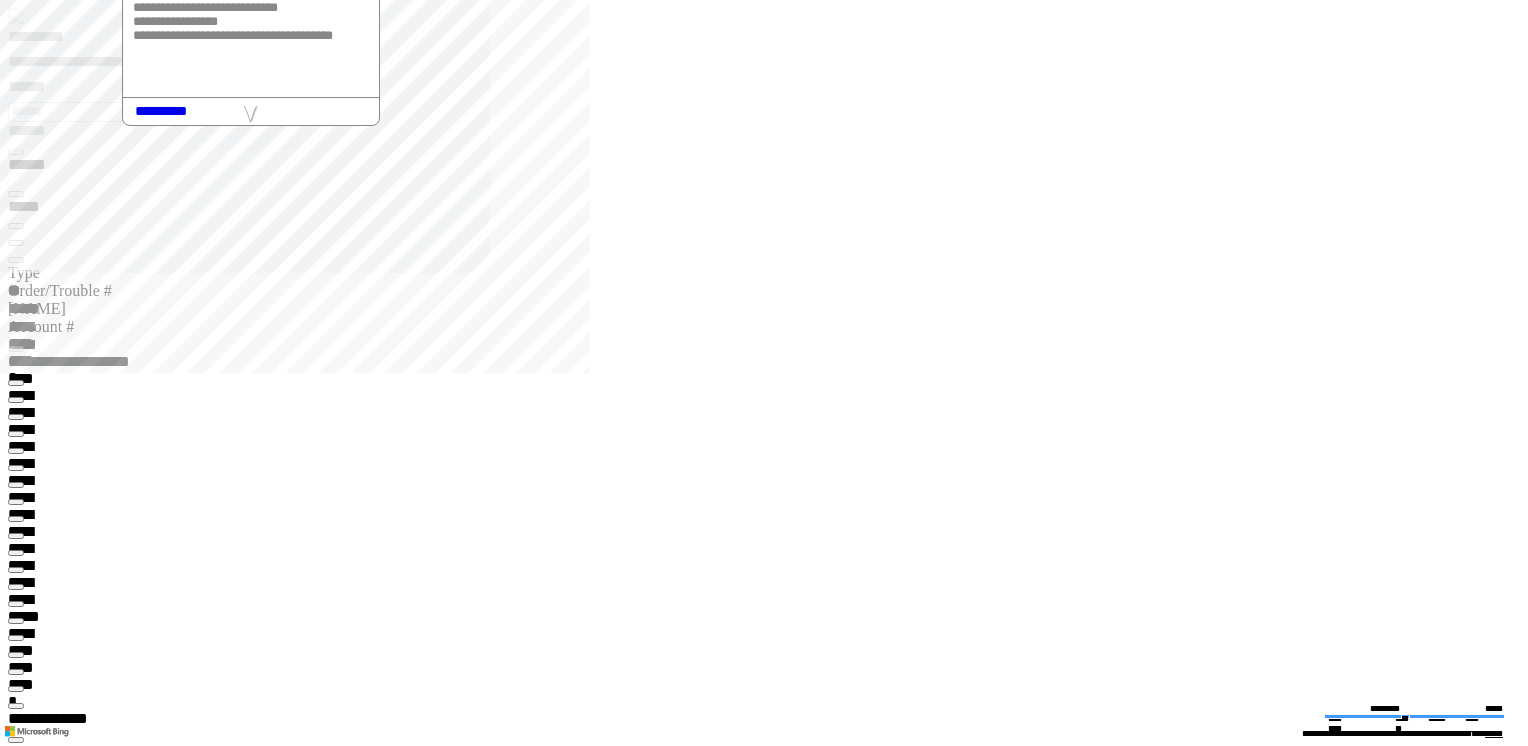 click at bounding box center (251, 114) 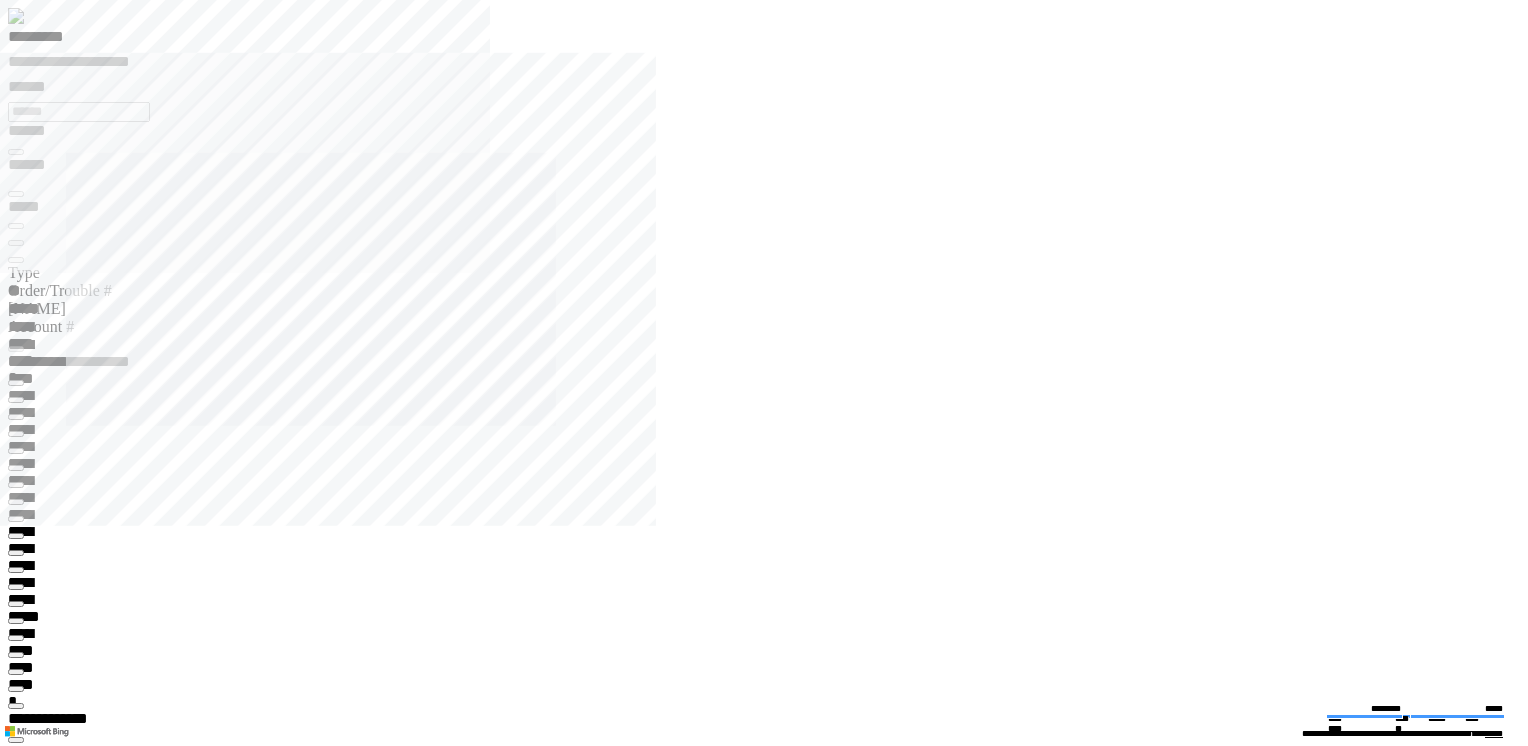 click on "**********" at bounding box center [764, 381] 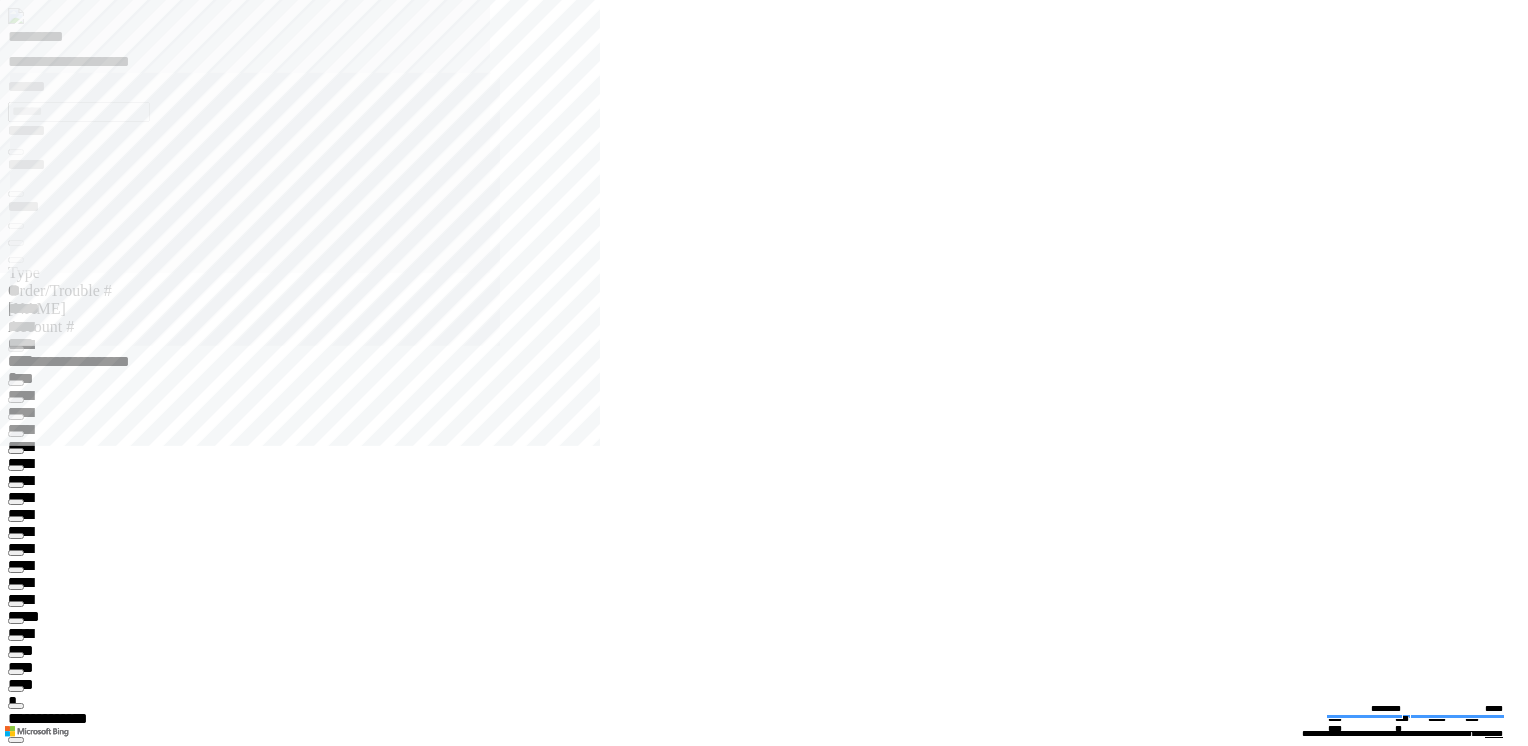 click at bounding box center [0, 0] 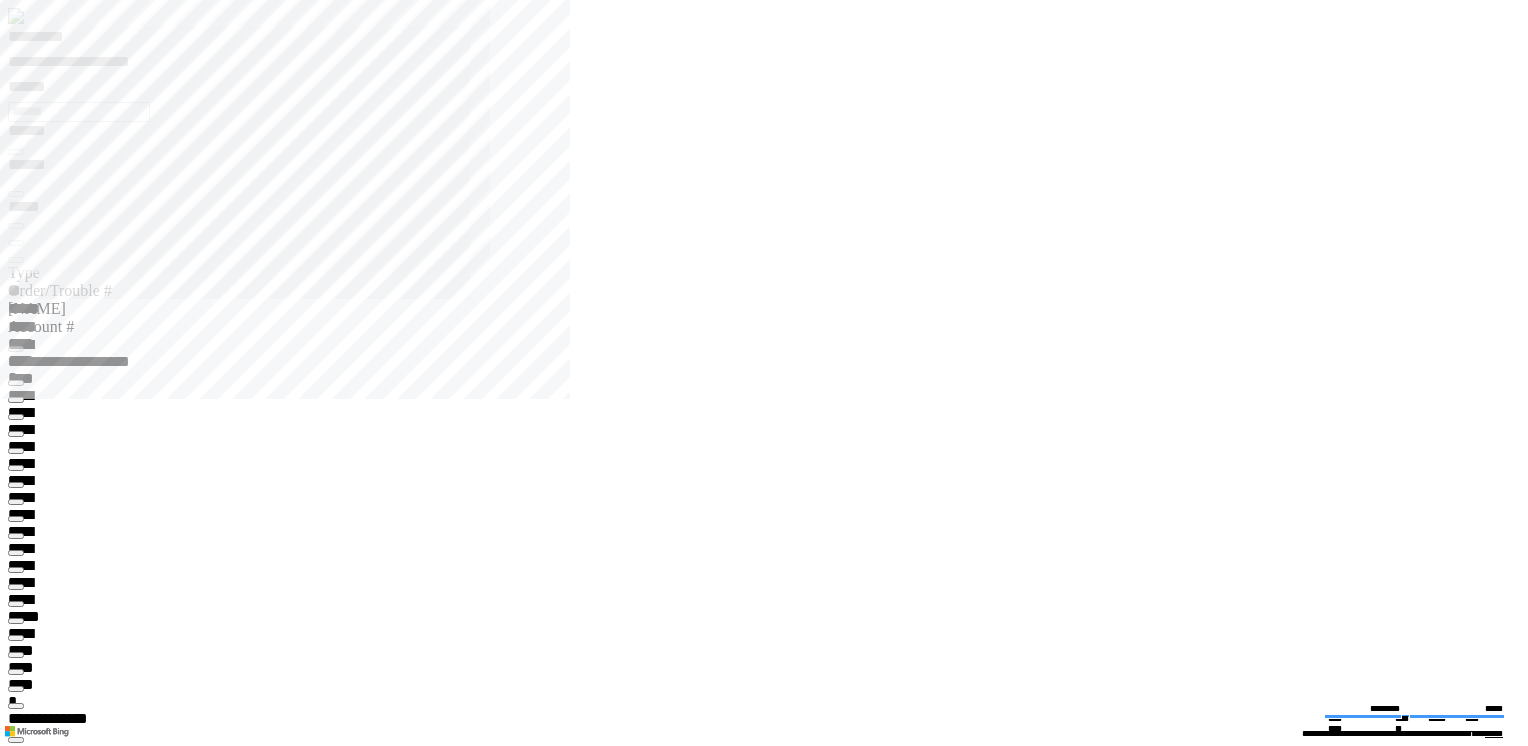 click at bounding box center (0, 0) 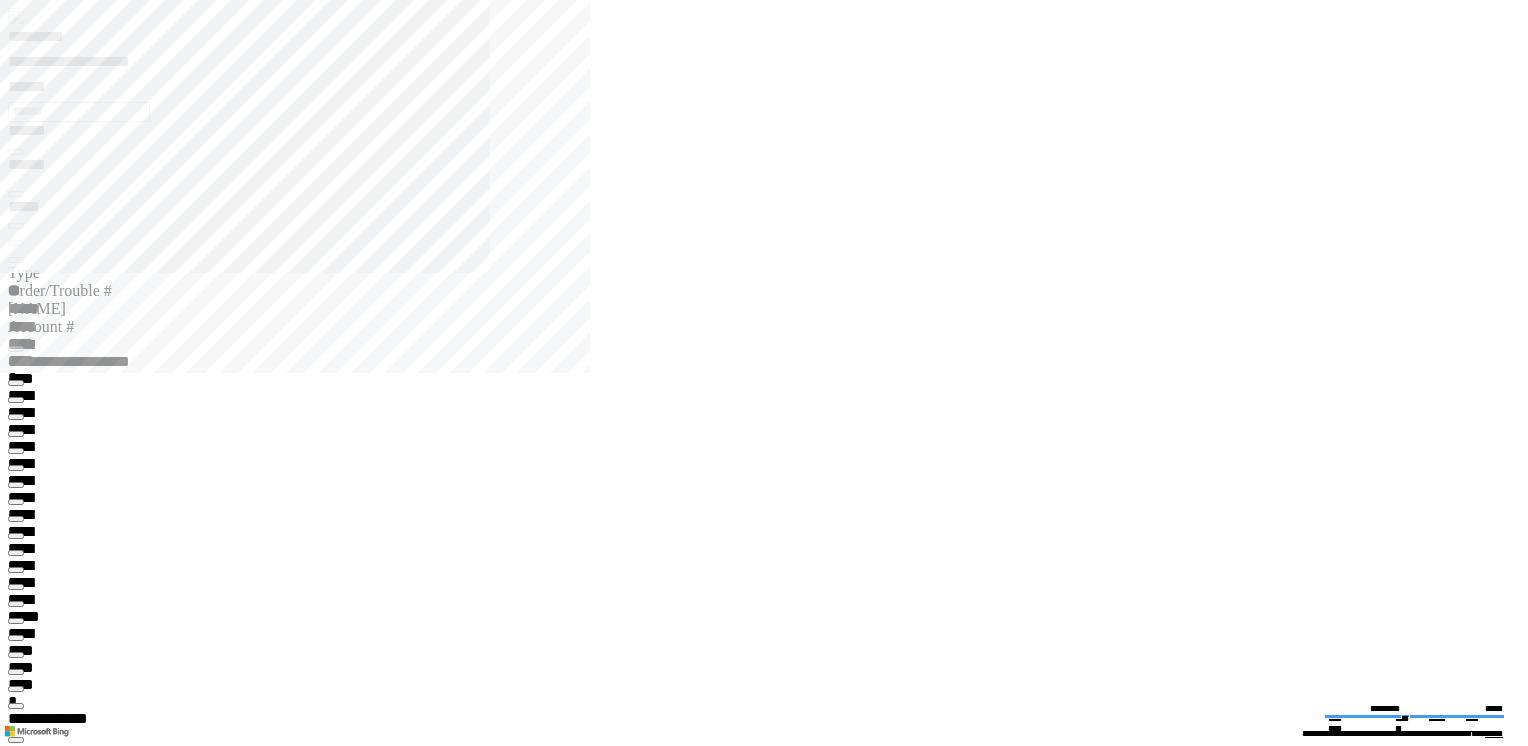 click at bounding box center (16, 260) 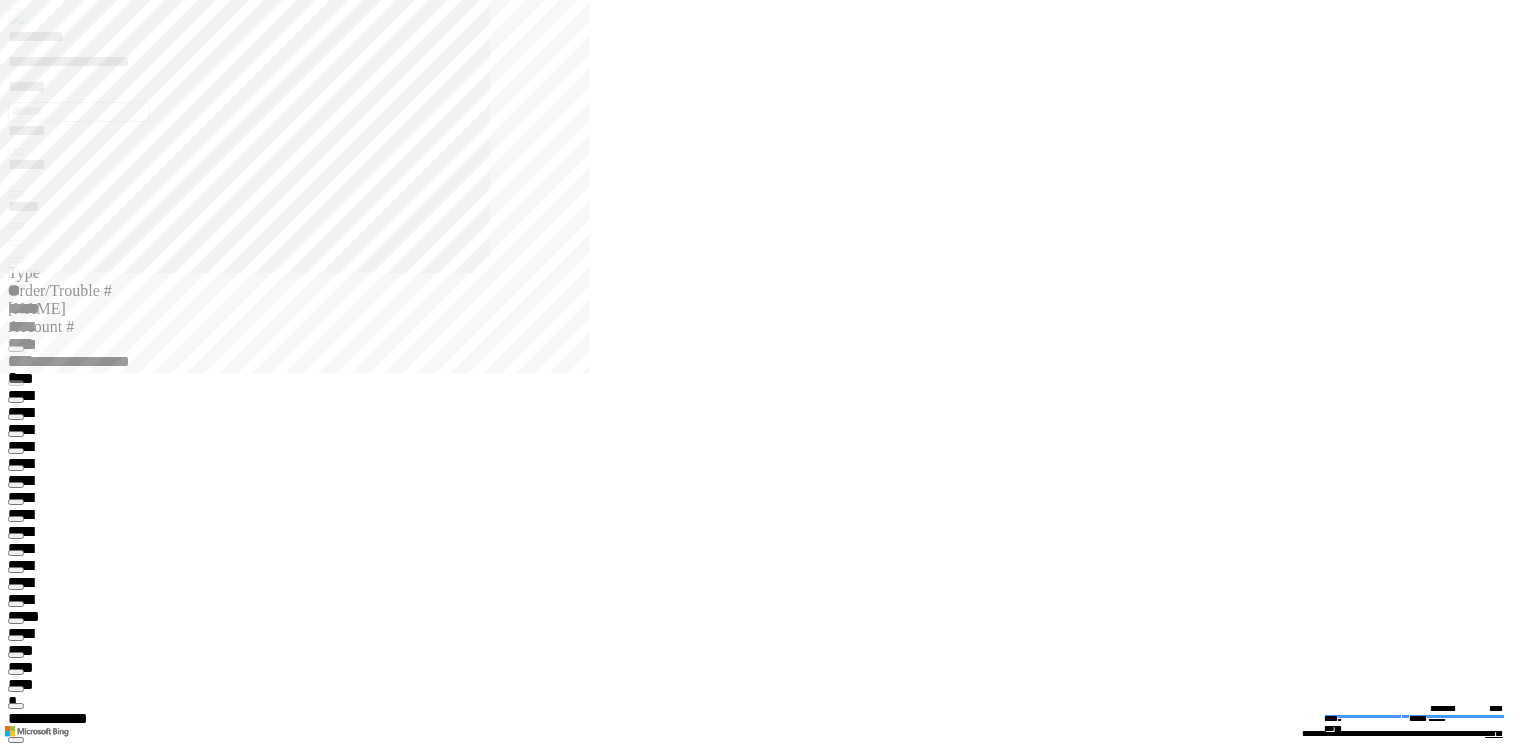 click at bounding box center [16, 25972] 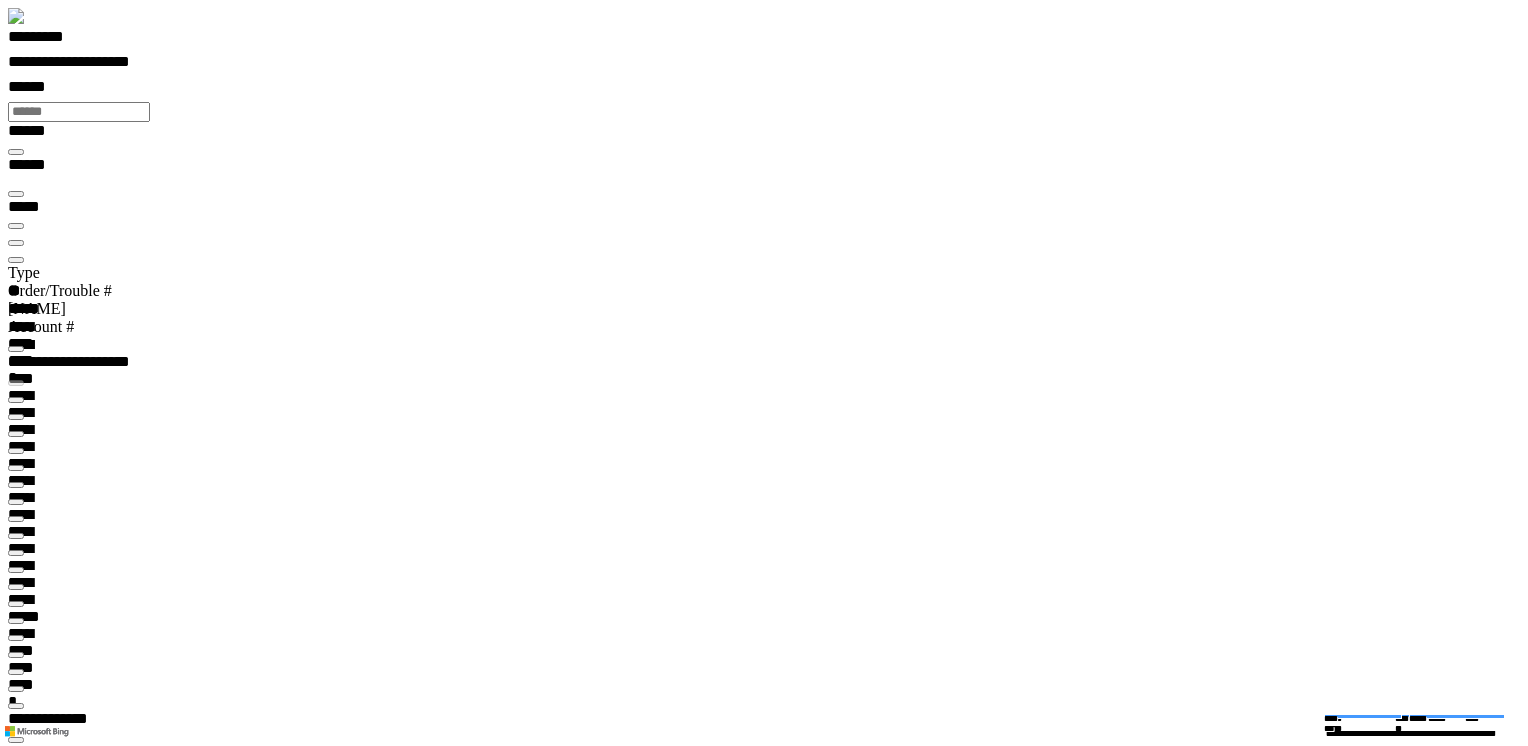 scroll, scrollTop: 0, scrollLeft: 0, axis: both 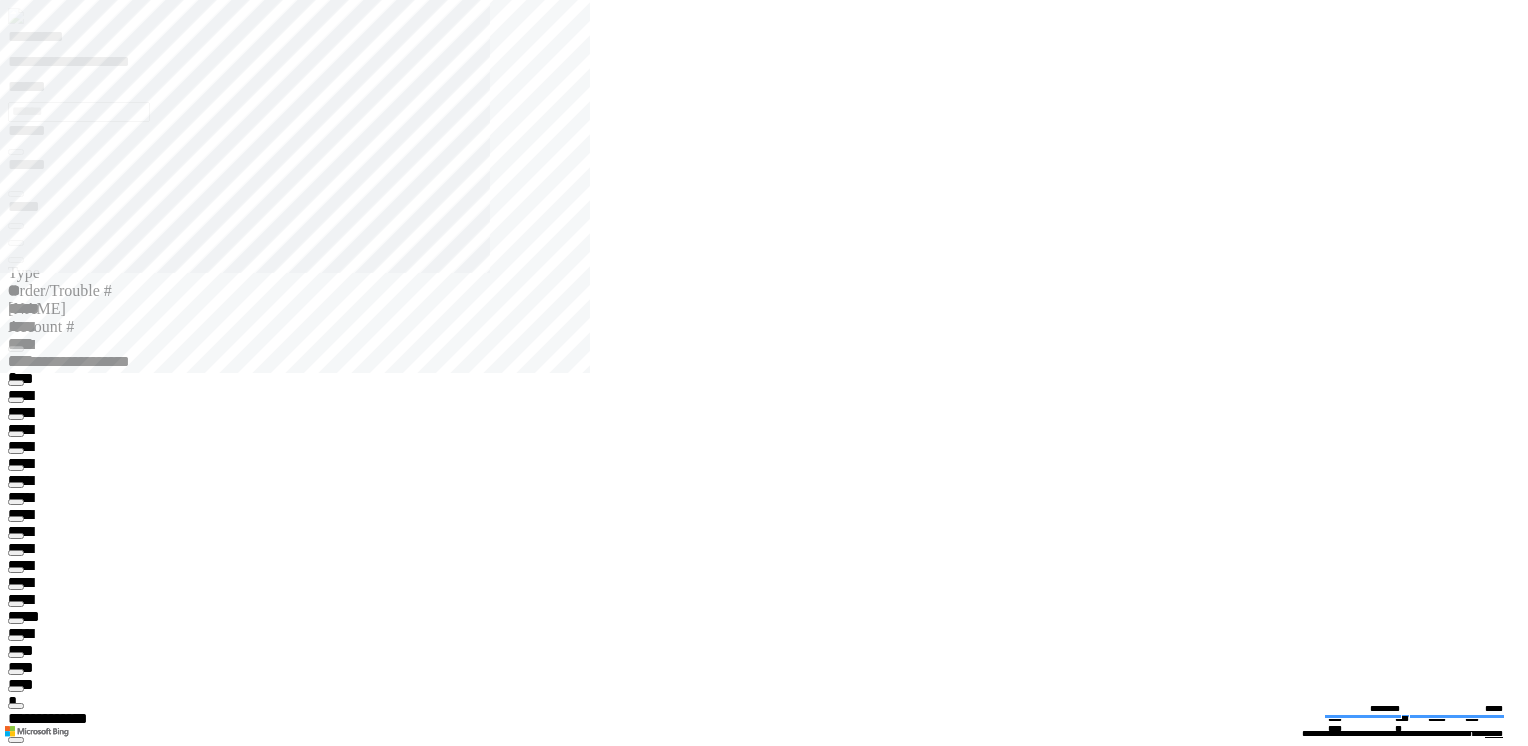 click at bounding box center (772, 31871) 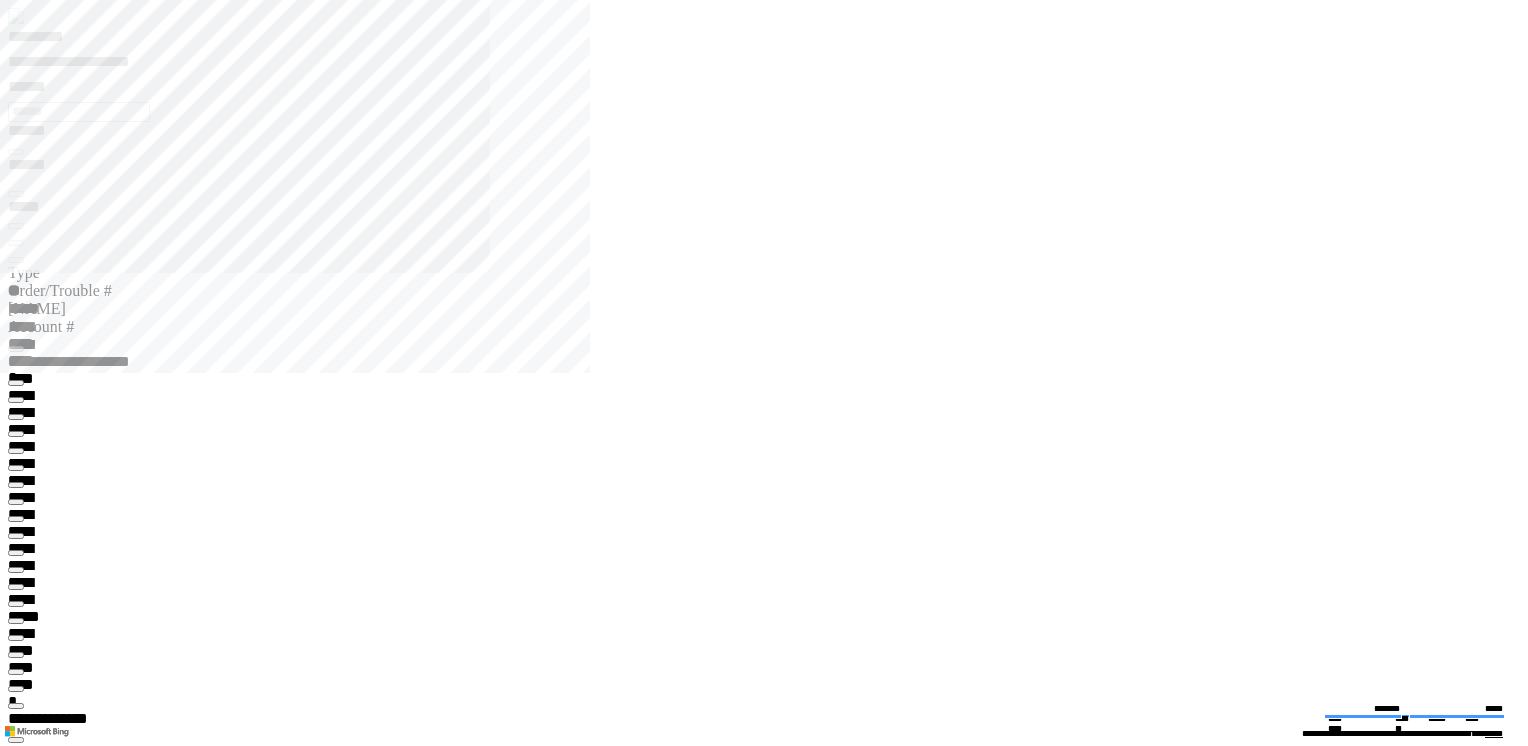 click 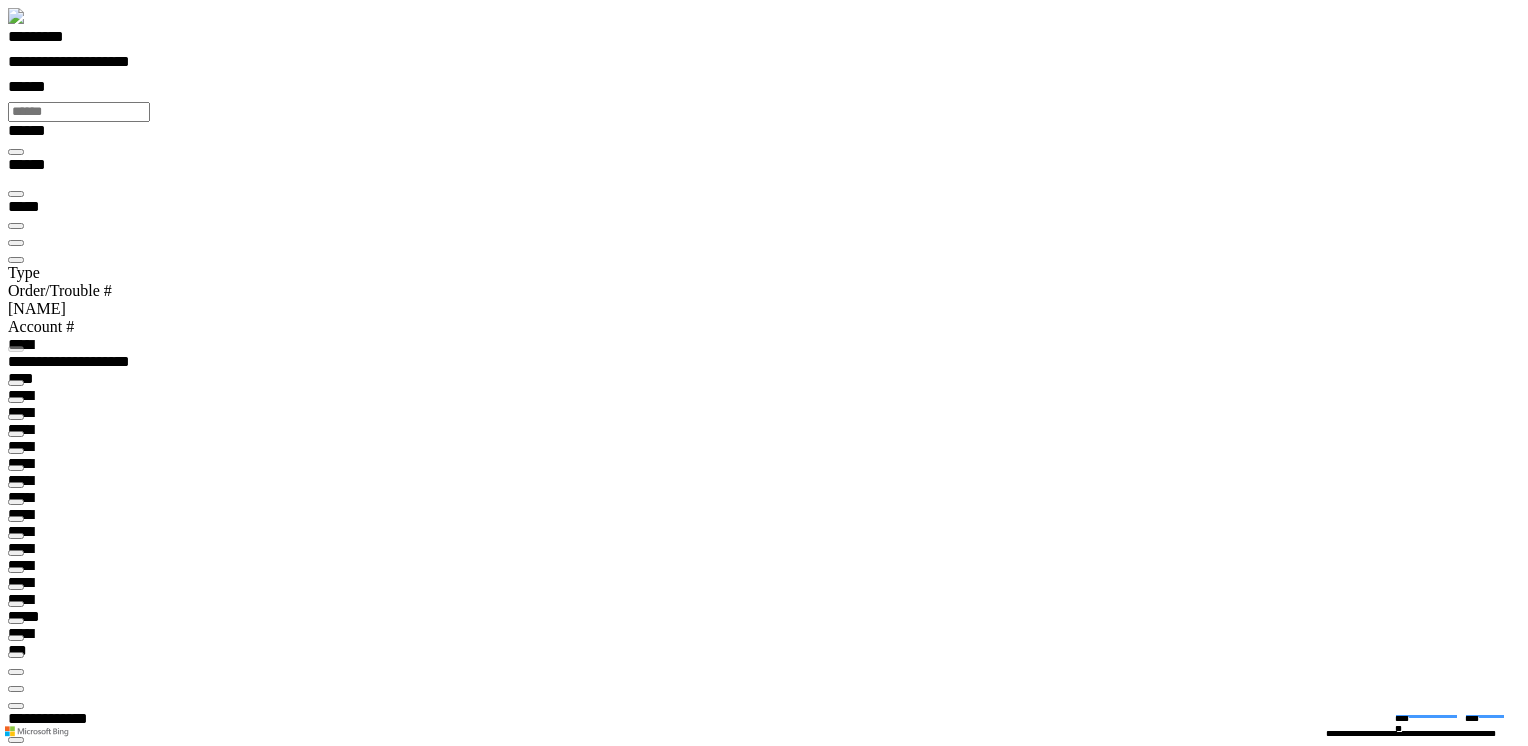 scroll, scrollTop: 99968, scrollLeft: 99876, axis: both 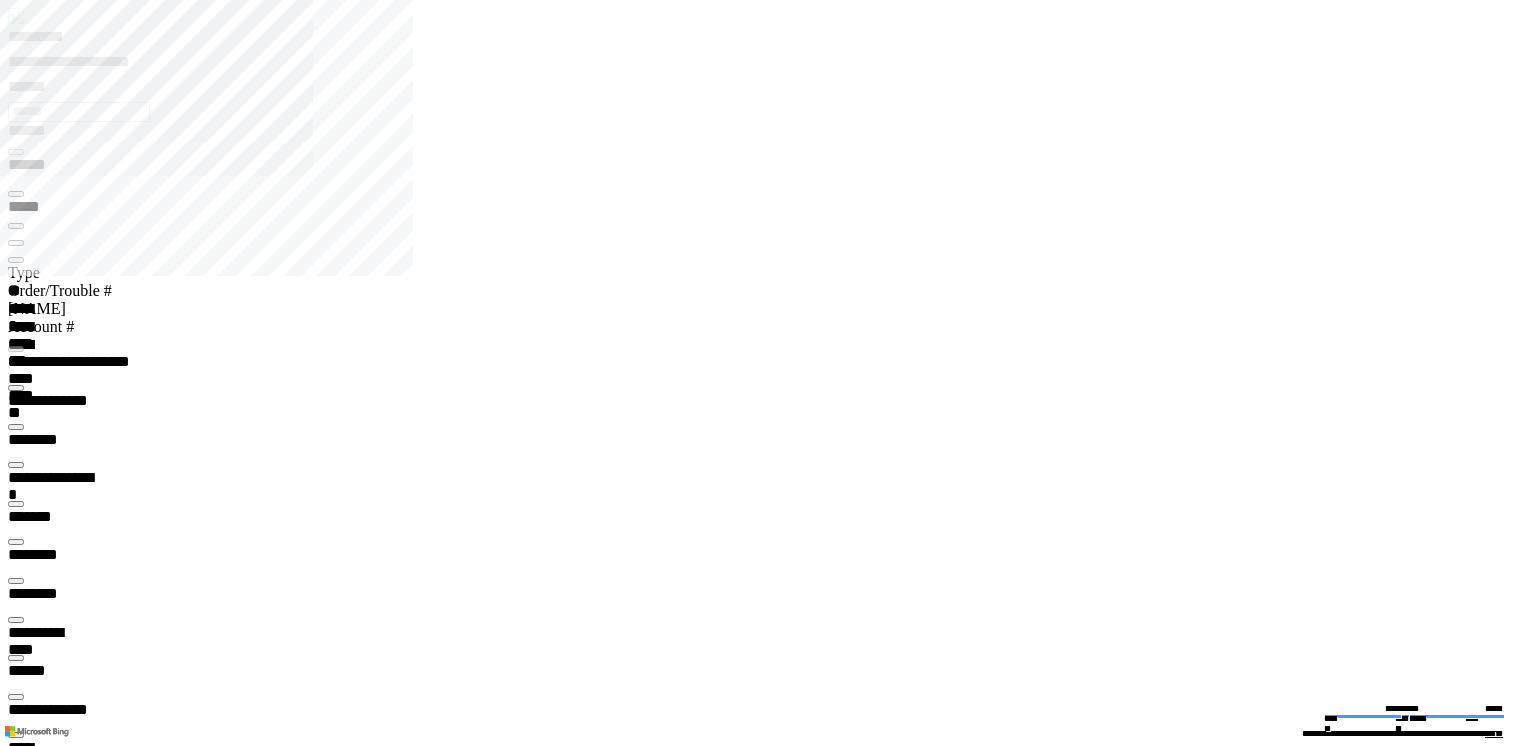 type on "*********" 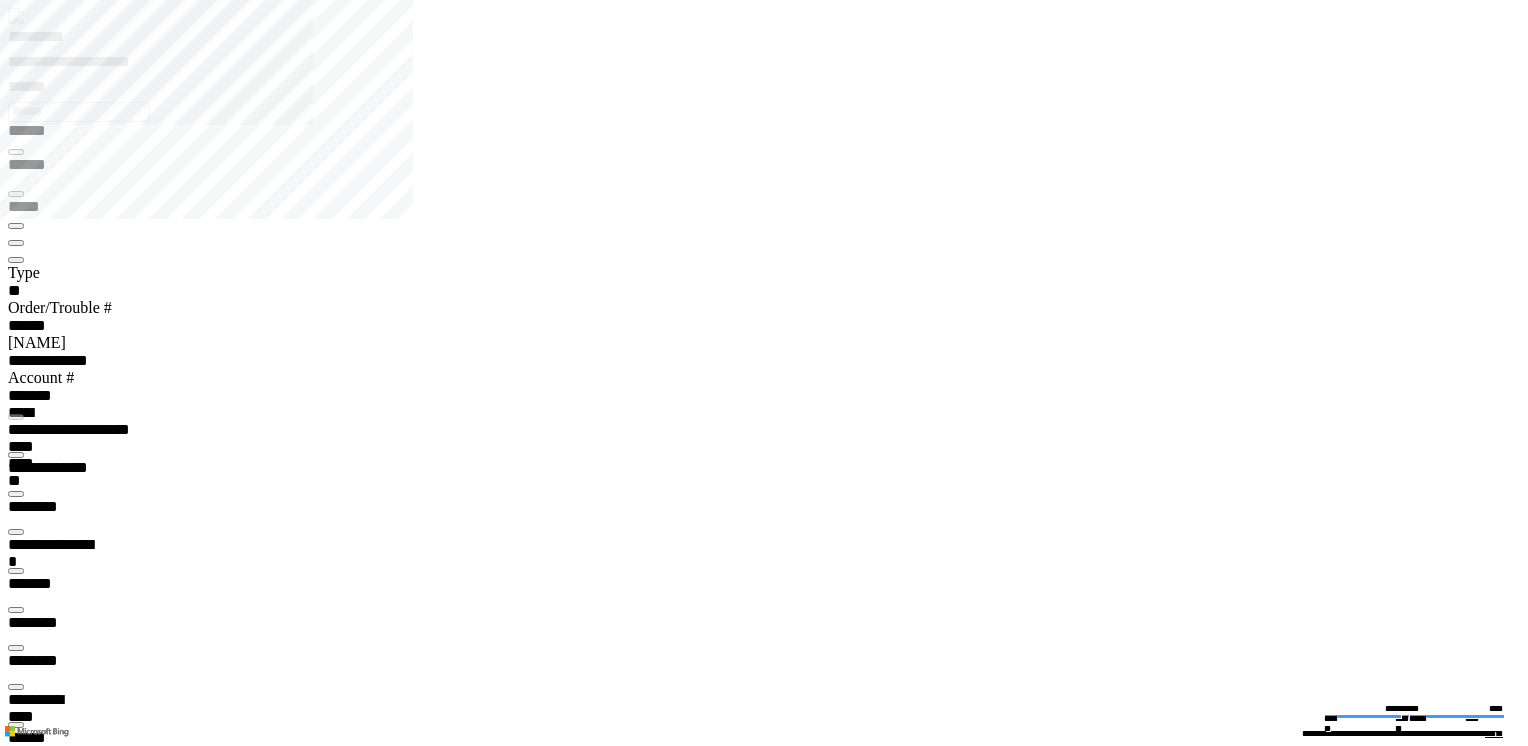 click on "**********" at bounding box center [39, 5142] 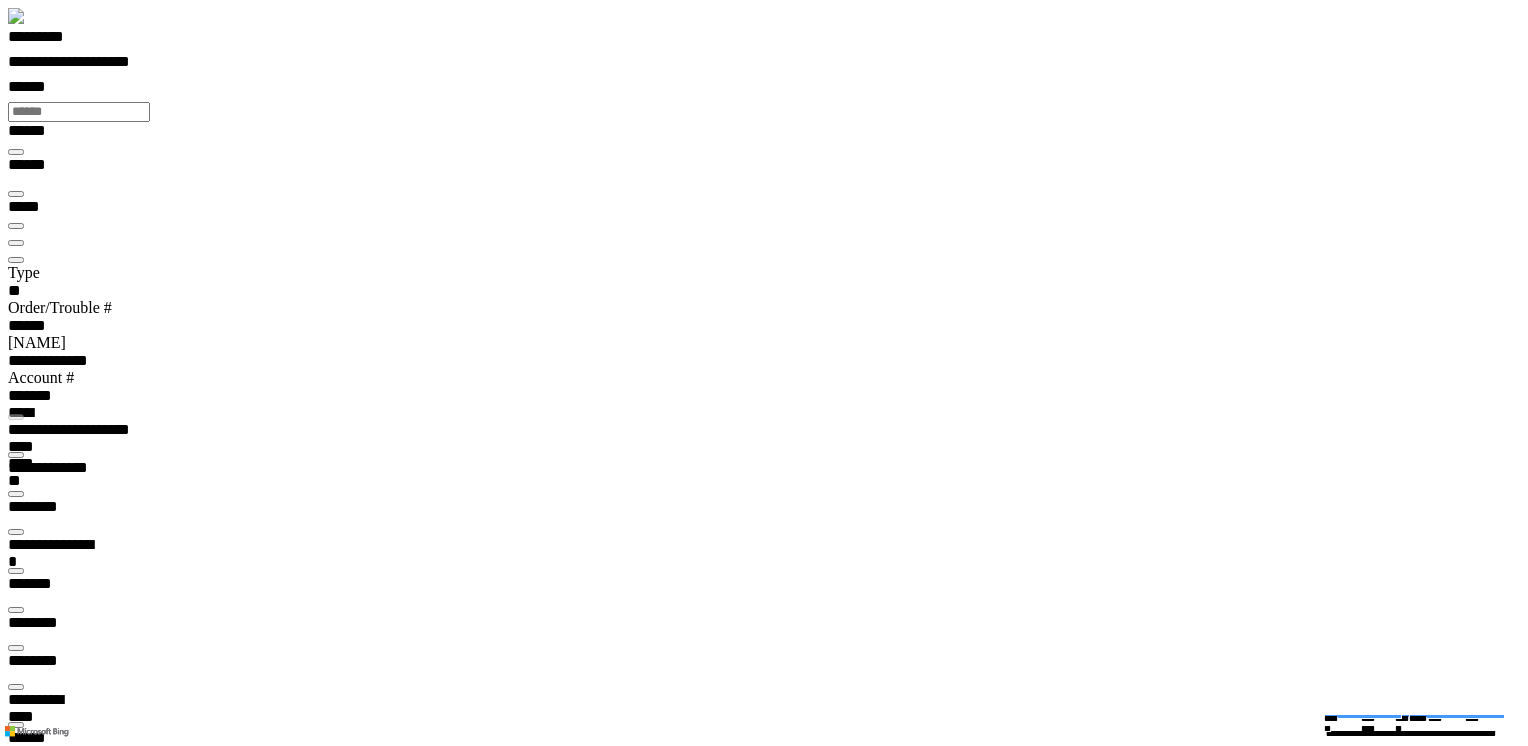 click on "**********" at bounding box center (772, 11688) 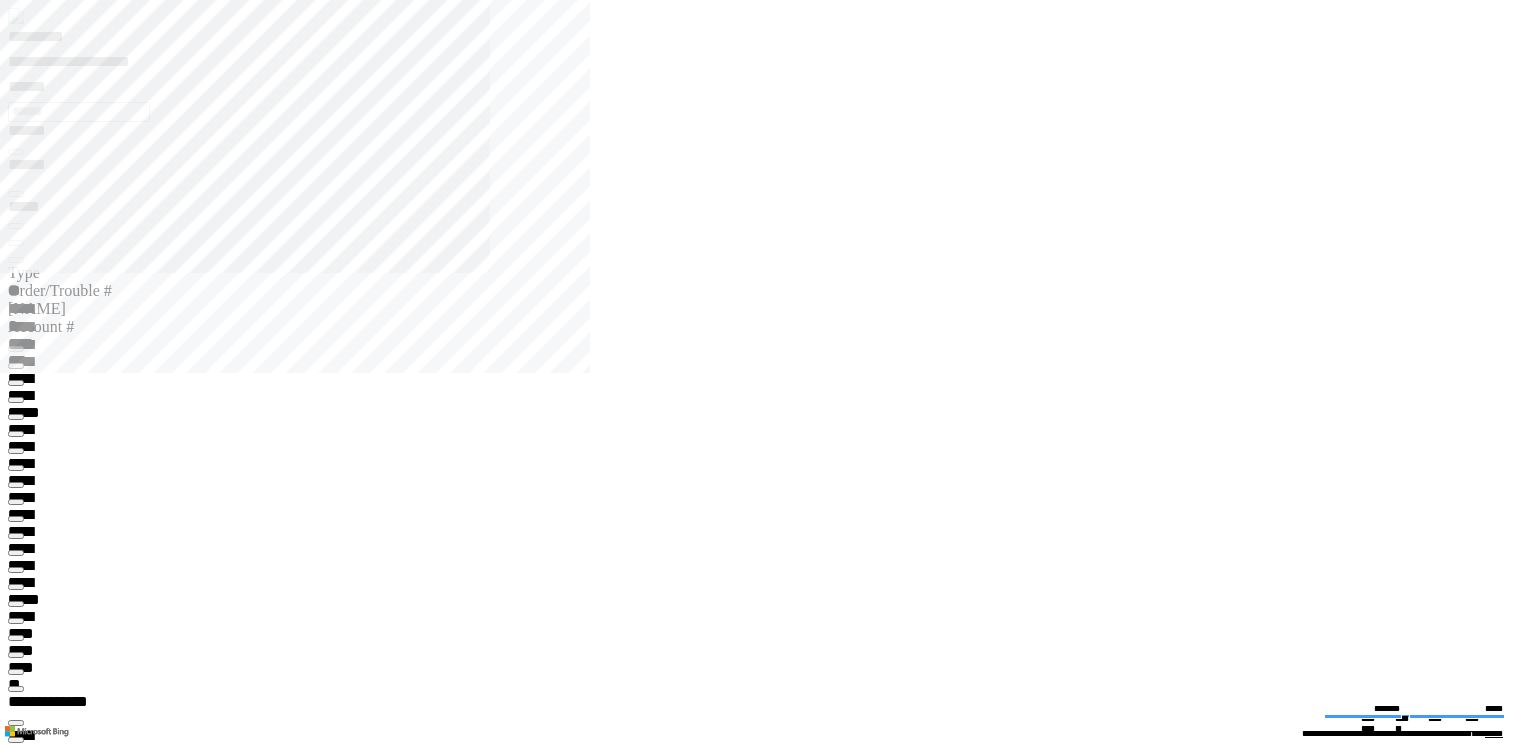 click 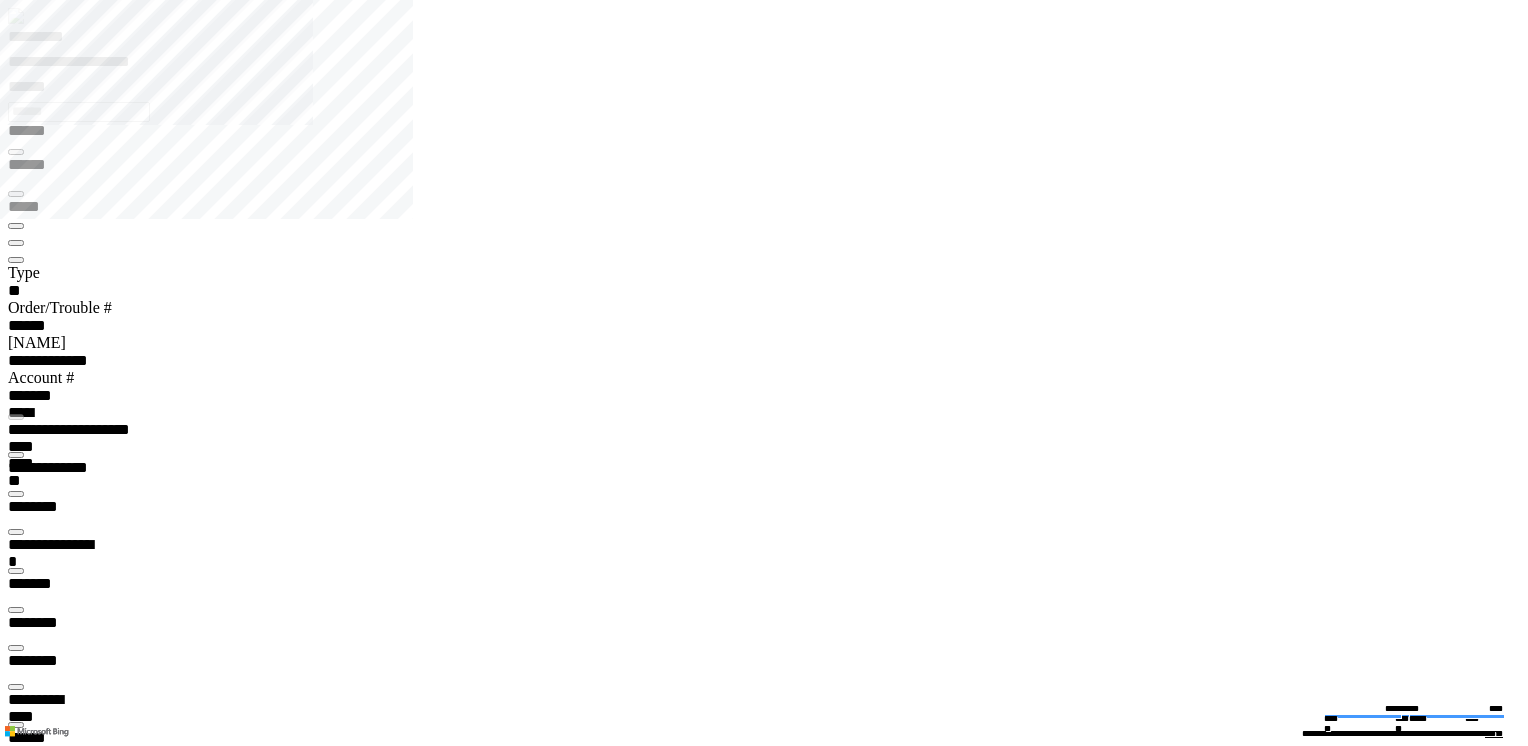 click on "******** *" at bounding box center (58, 5421) 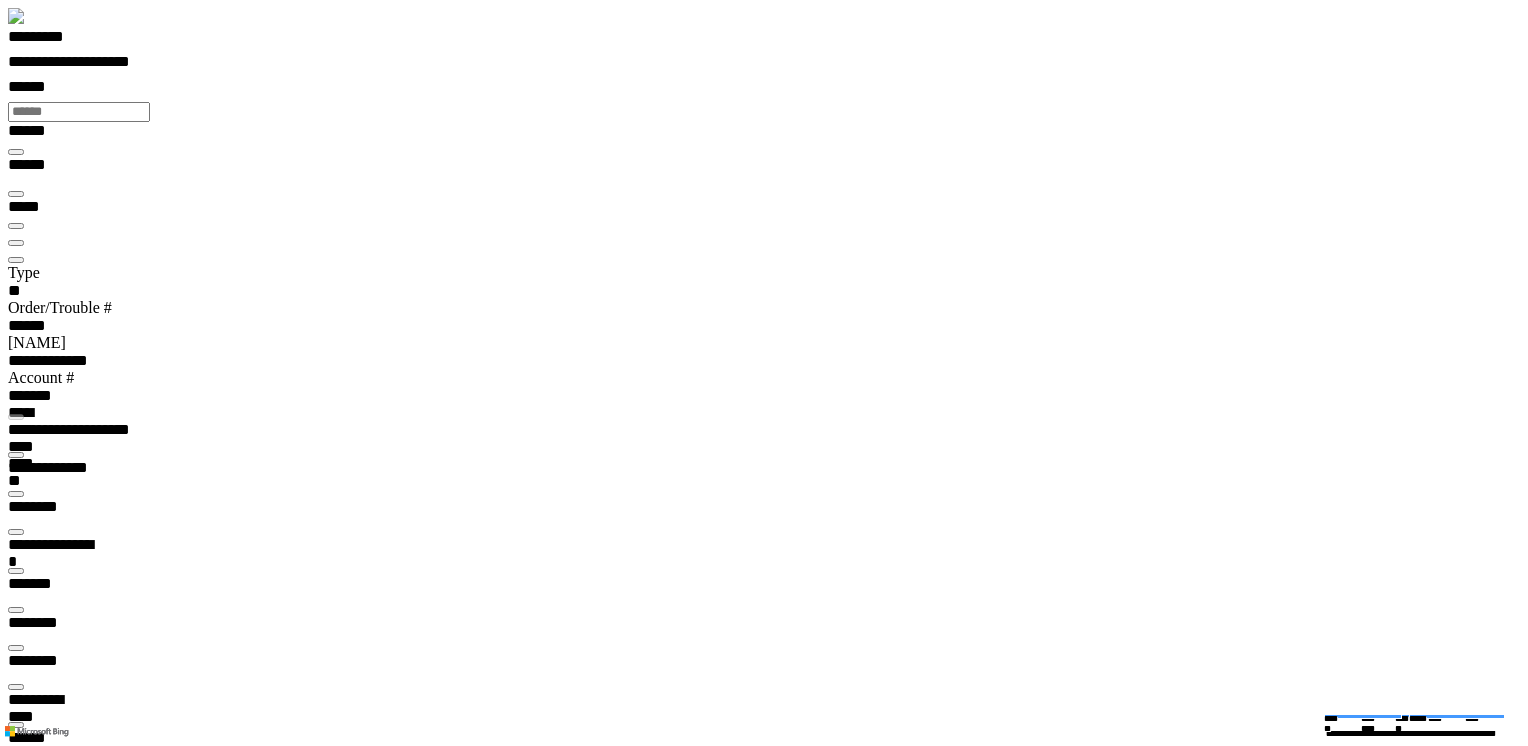 click on "******** *" at bounding box center [58, 13553] 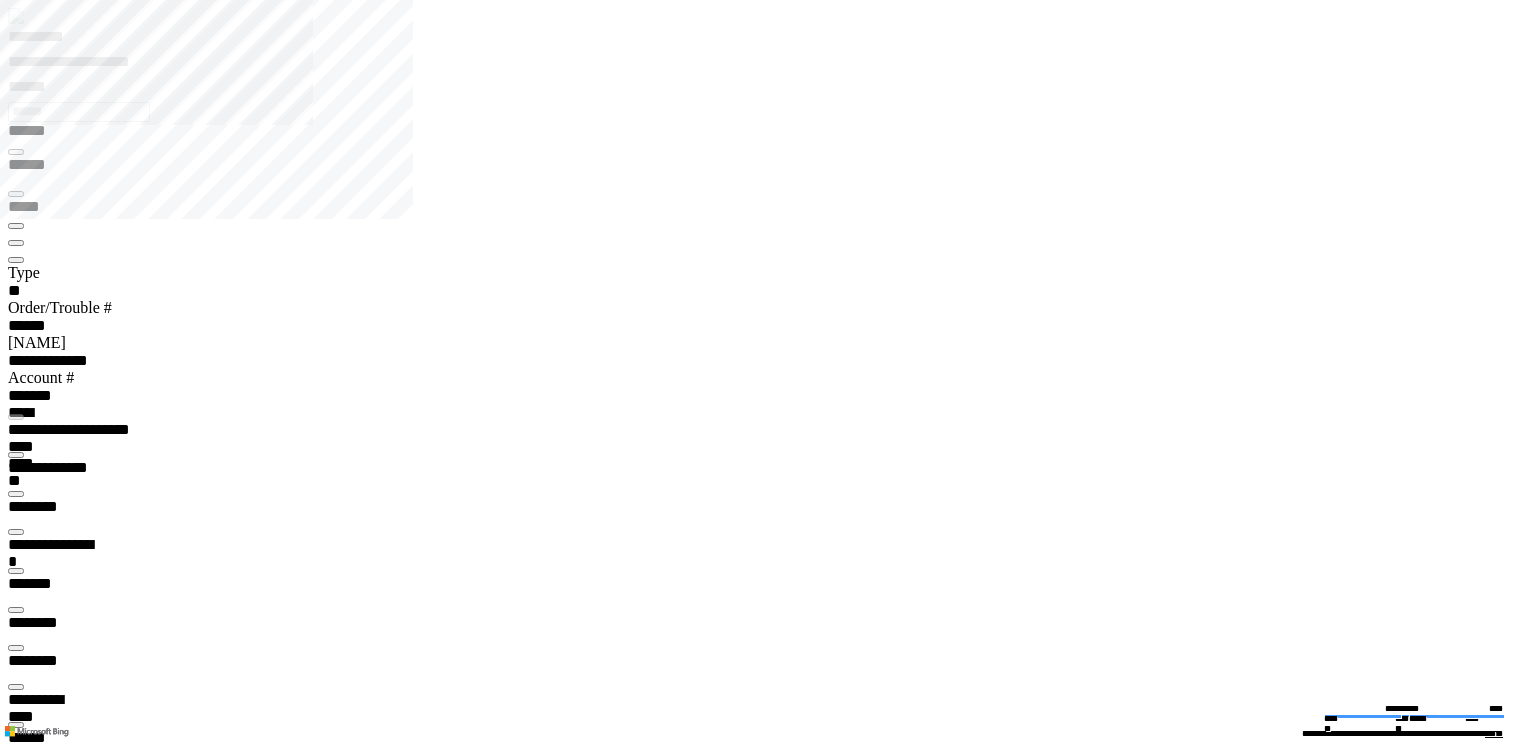 click at bounding box center [16, 2287] 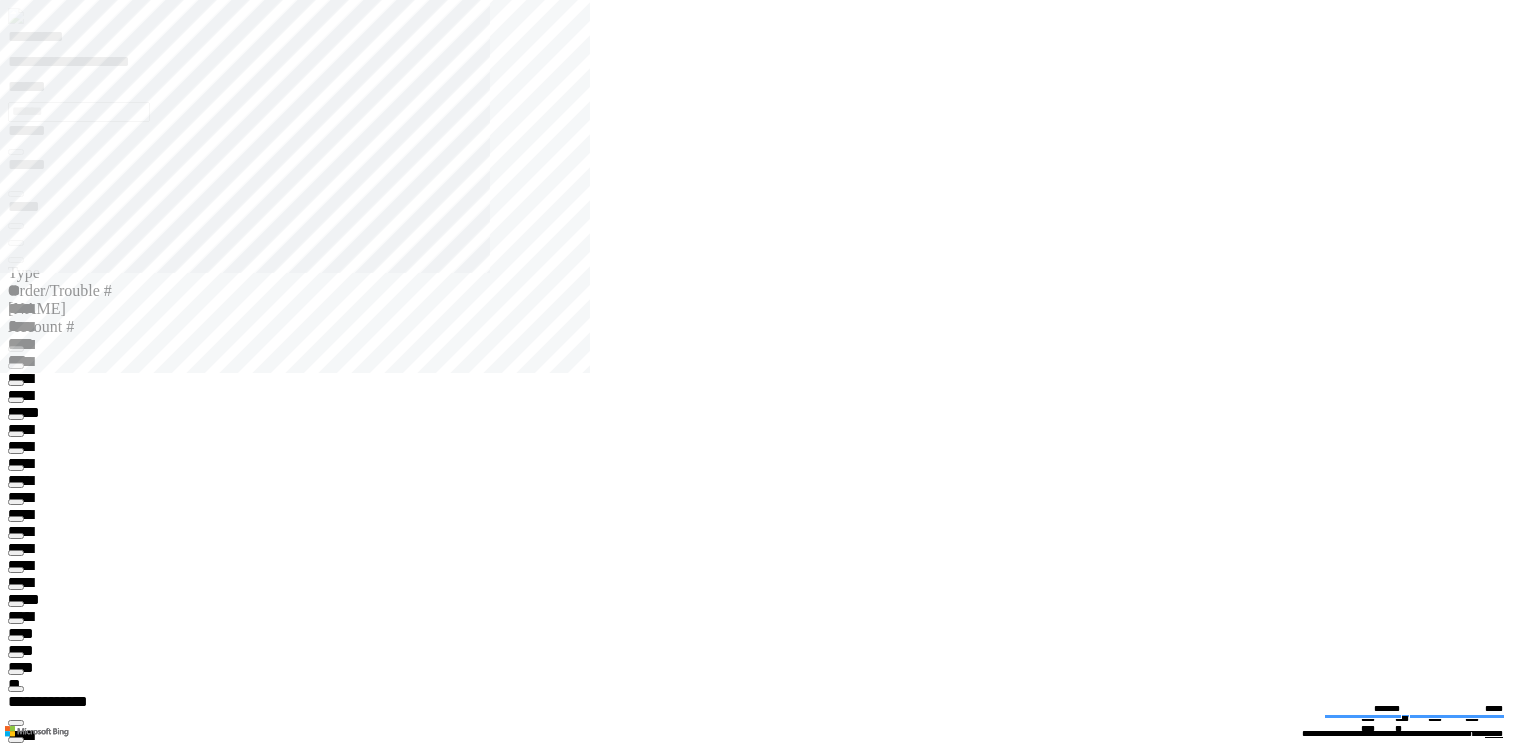 click at bounding box center (772, 31859) 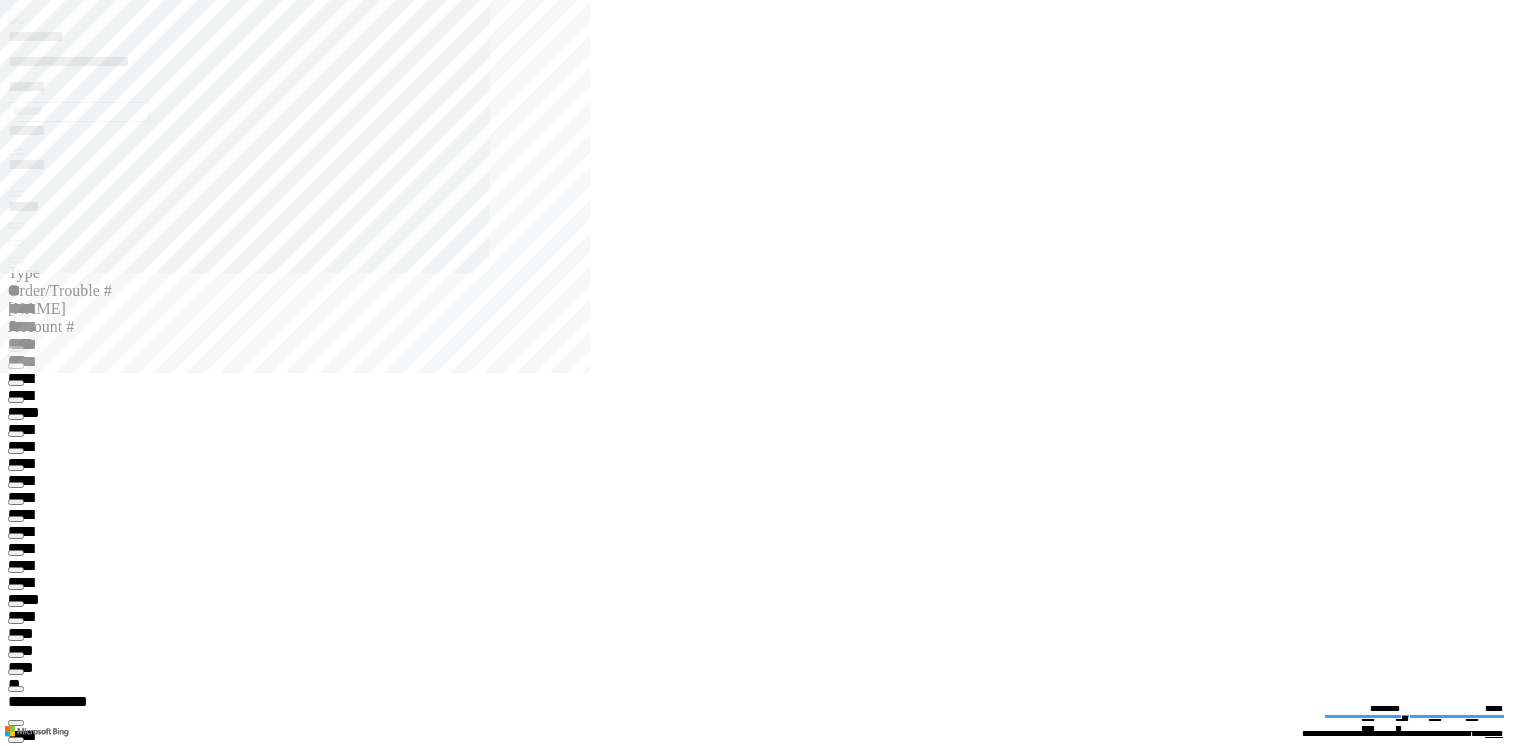 click at bounding box center [16, 31740] 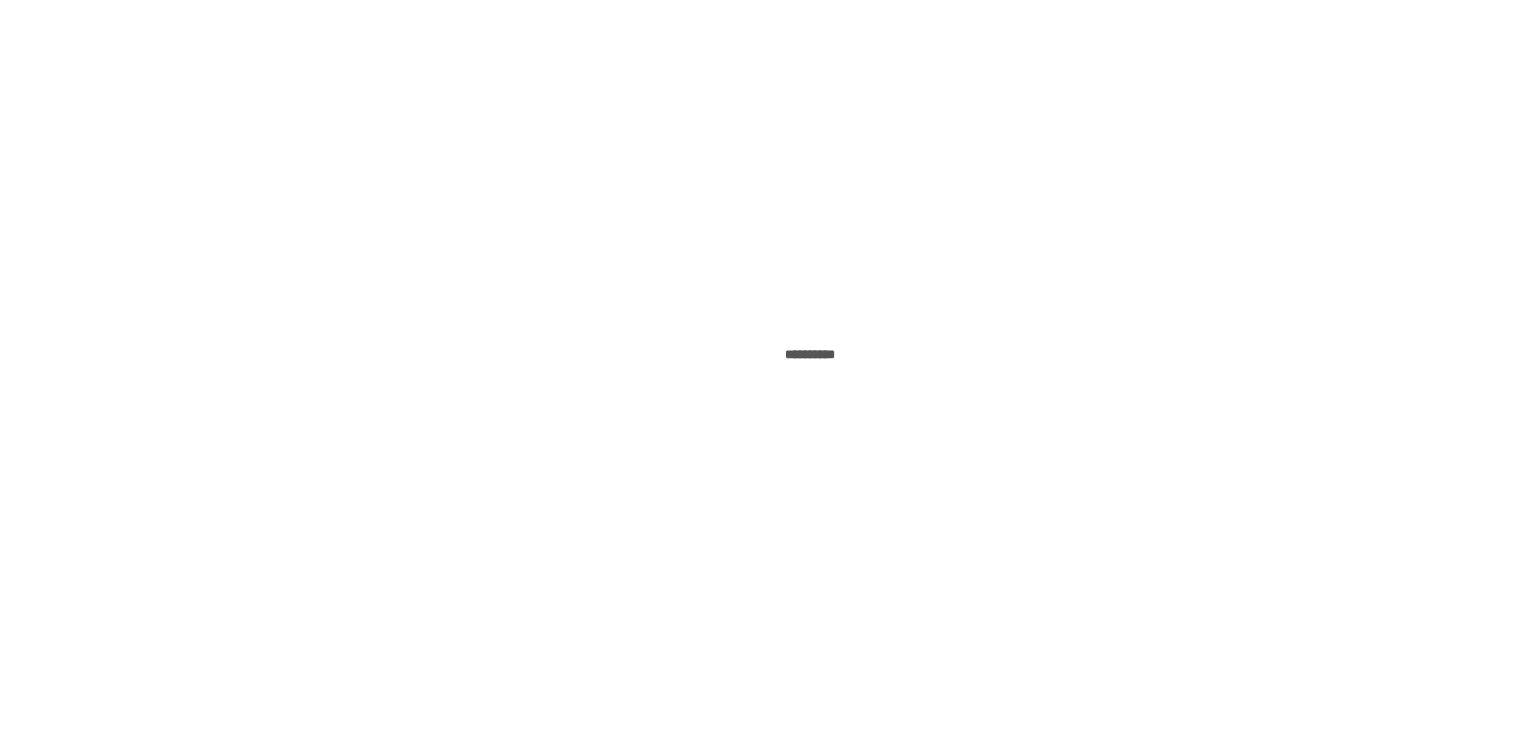 scroll, scrollTop: 0, scrollLeft: 0, axis: both 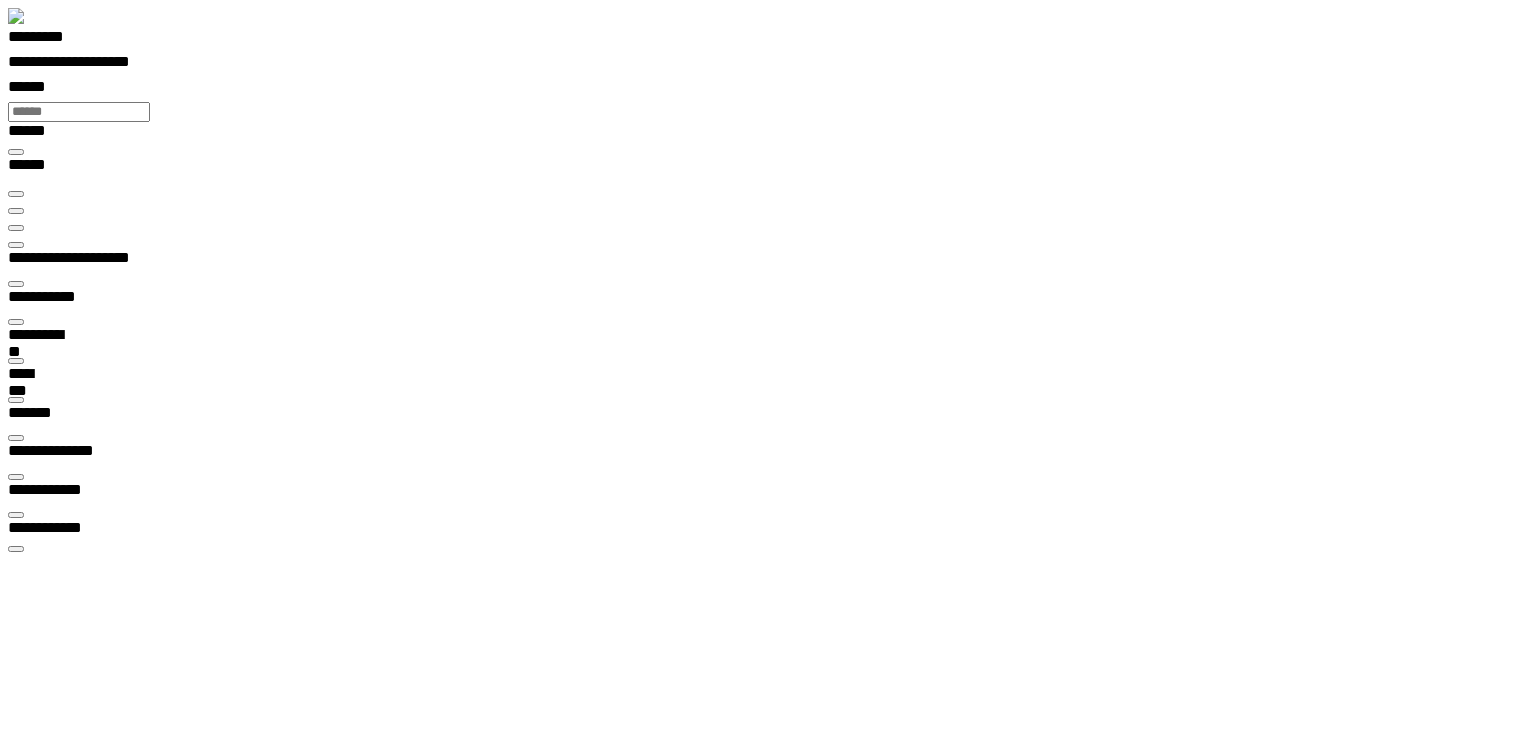 type on "***" 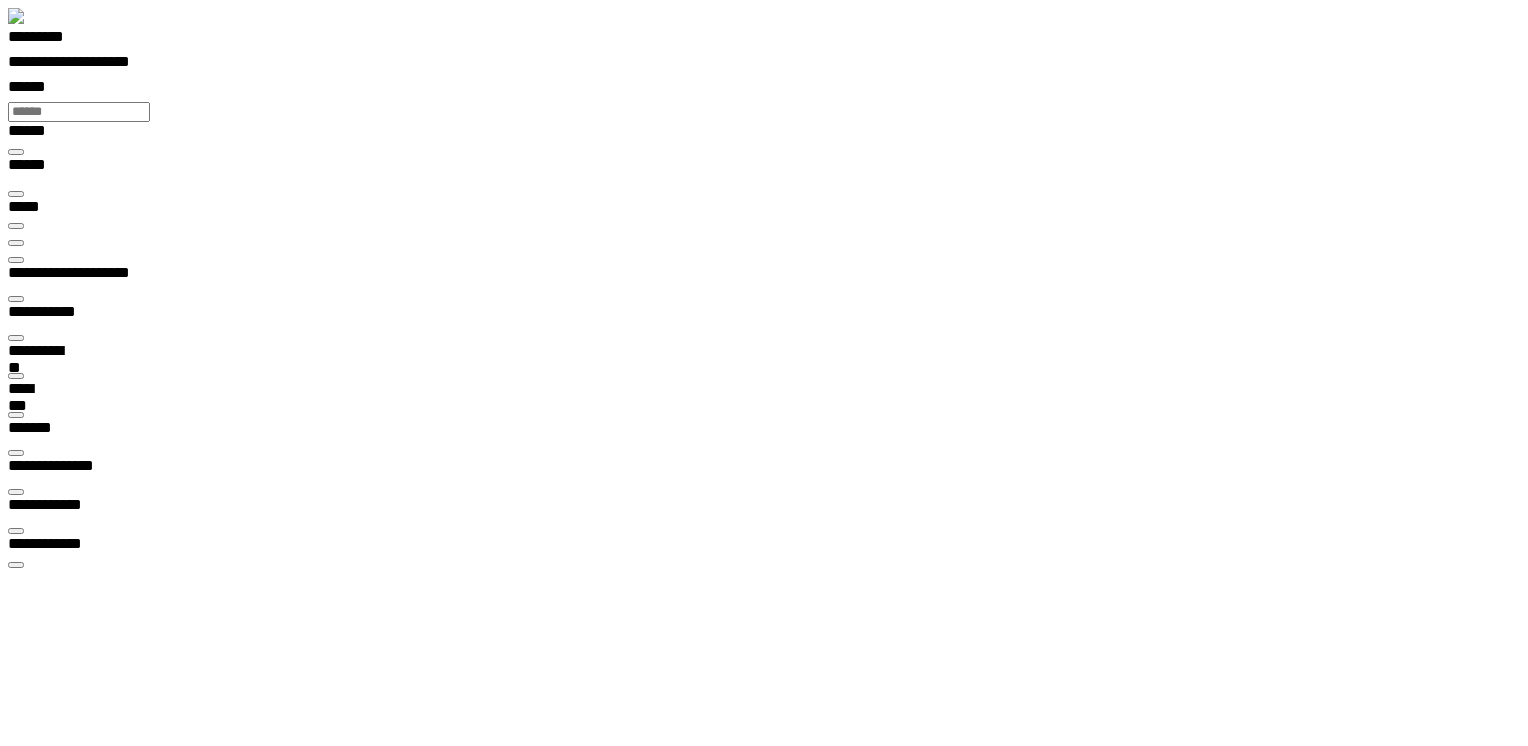 type on "**********" 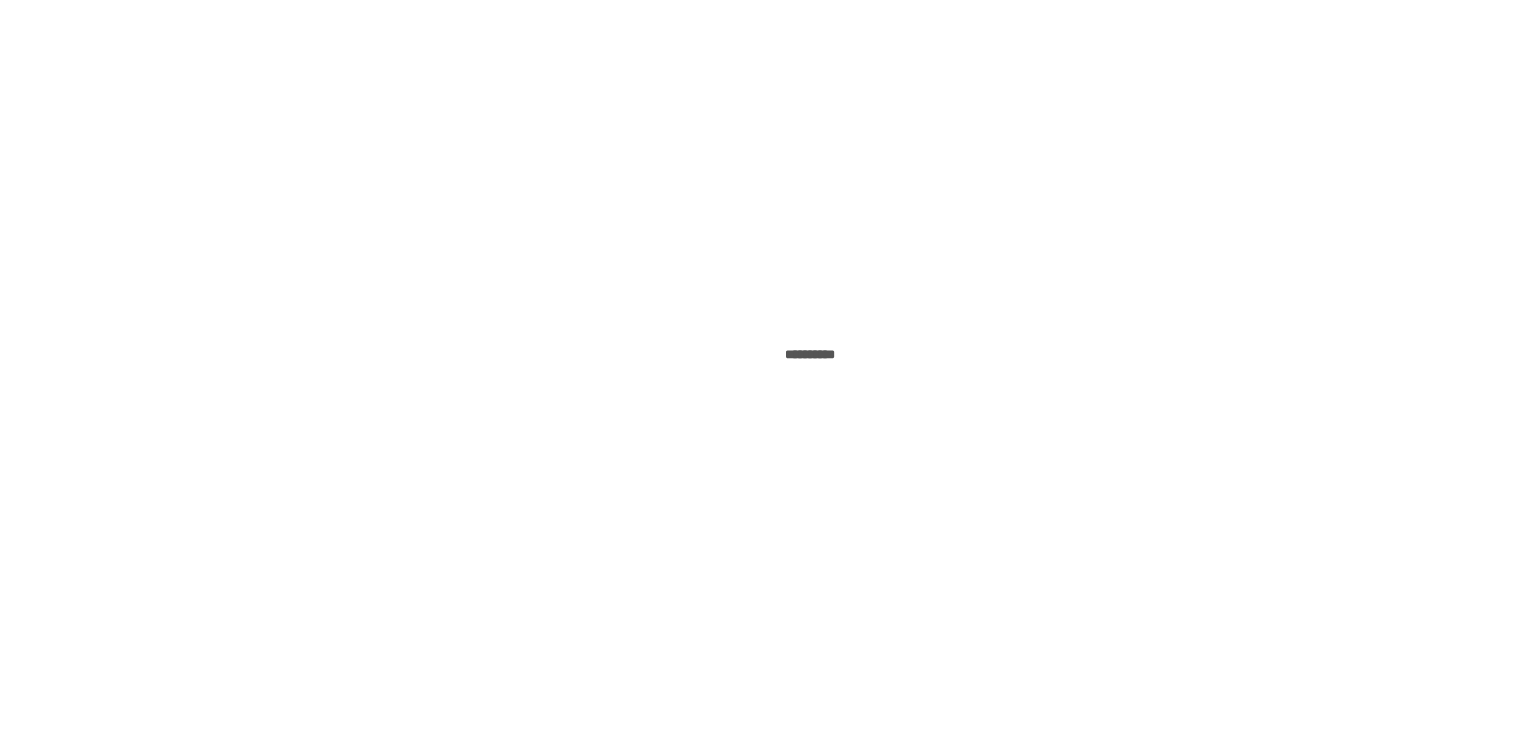 scroll, scrollTop: 0, scrollLeft: 0, axis: both 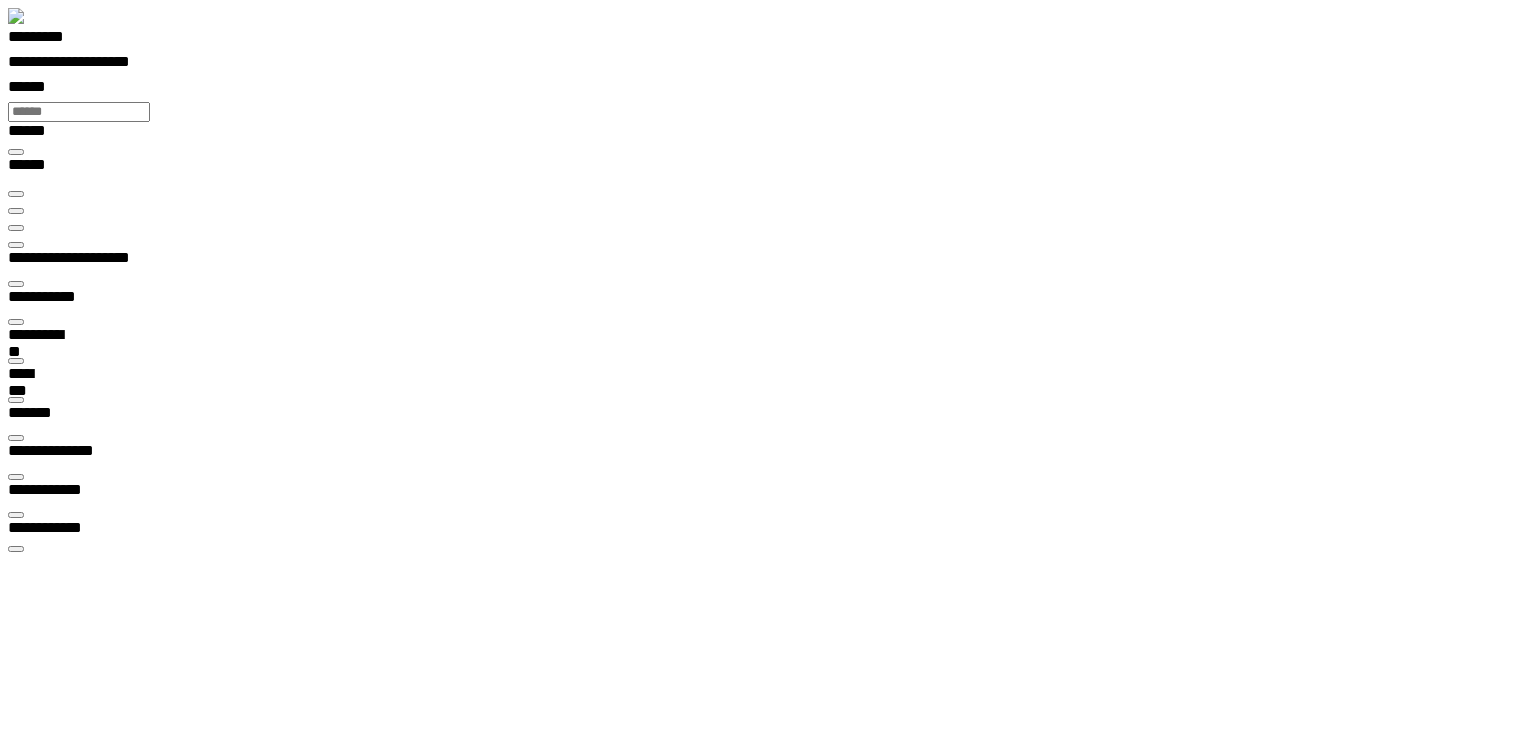 type on "***" 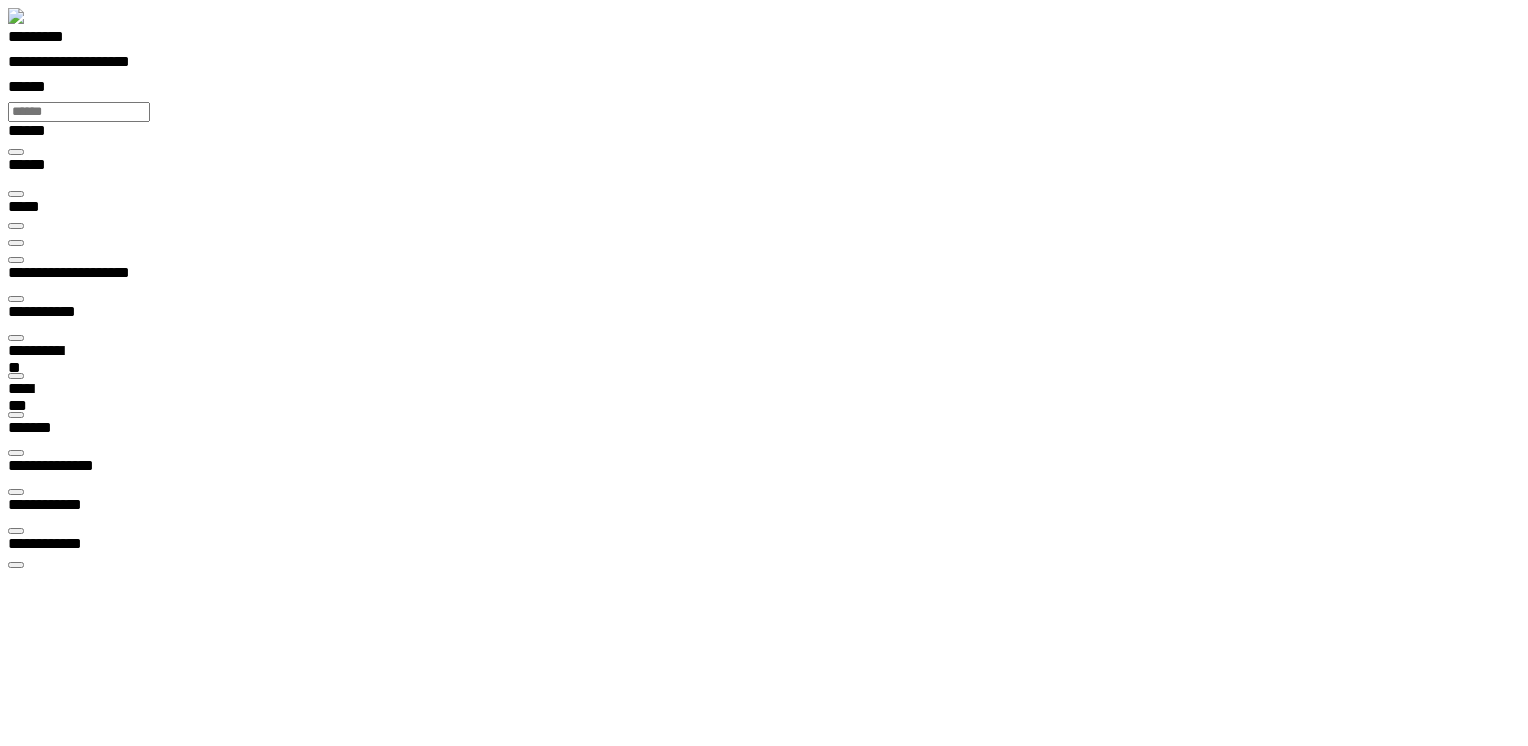 type on "**********" 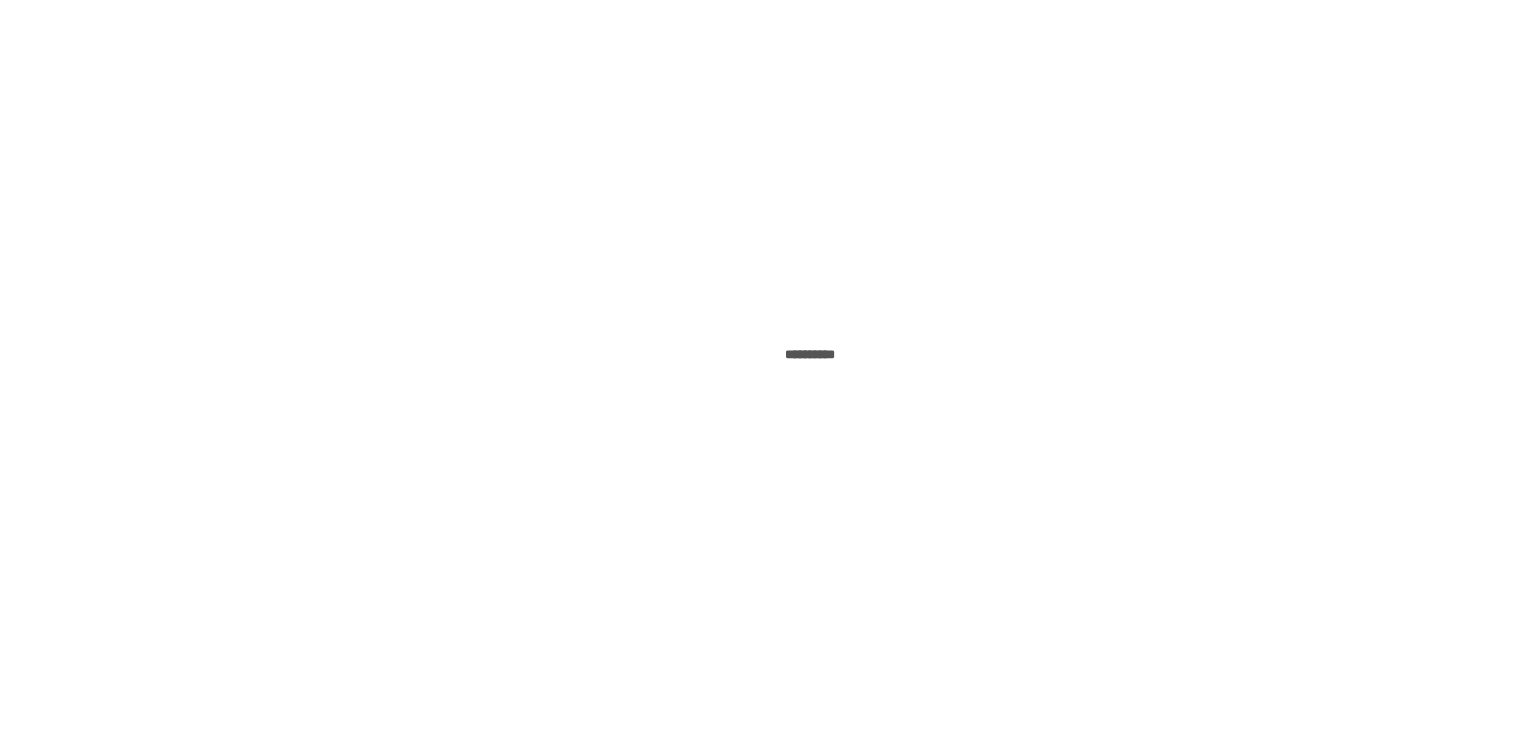 scroll, scrollTop: 0, scrollLeft: 0, axis: both 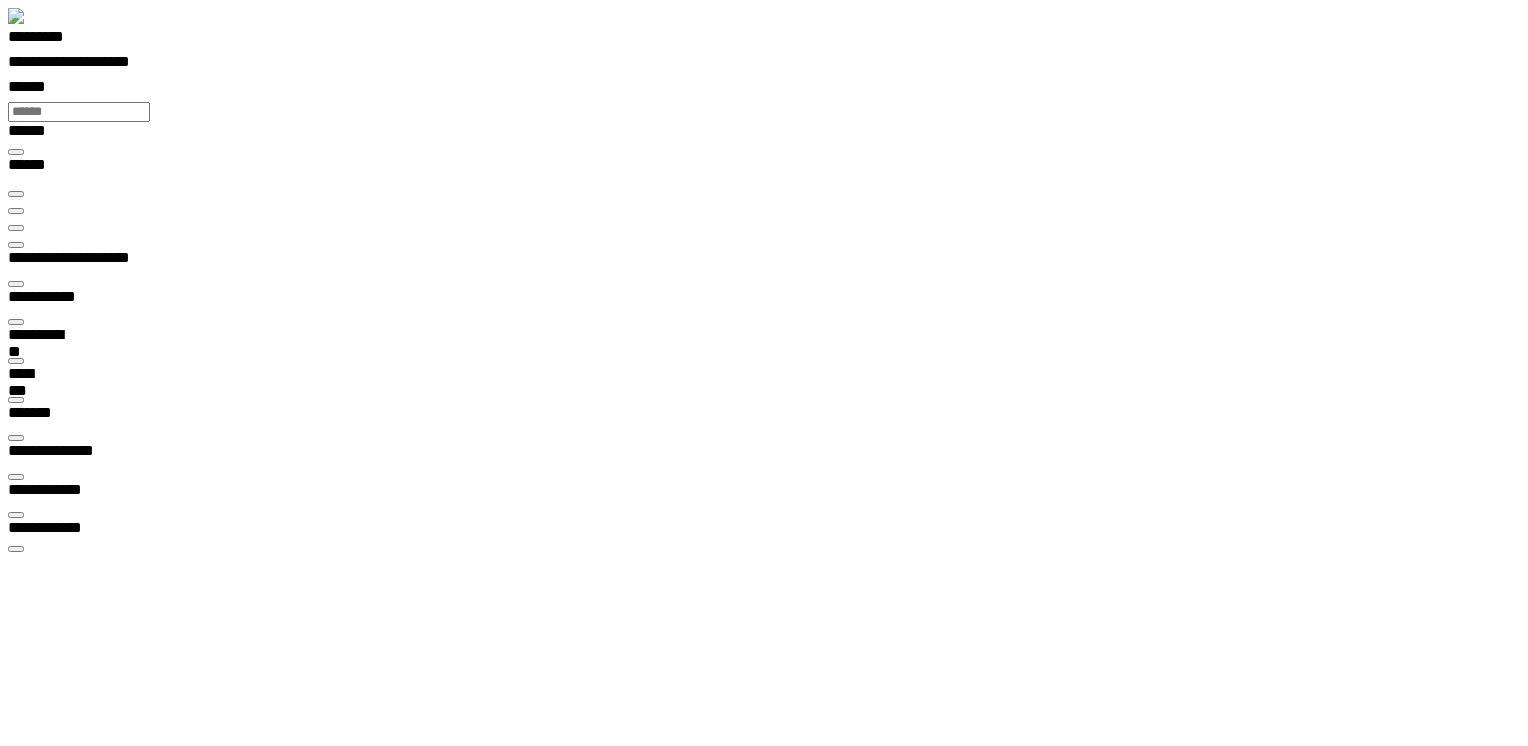 type on "***" 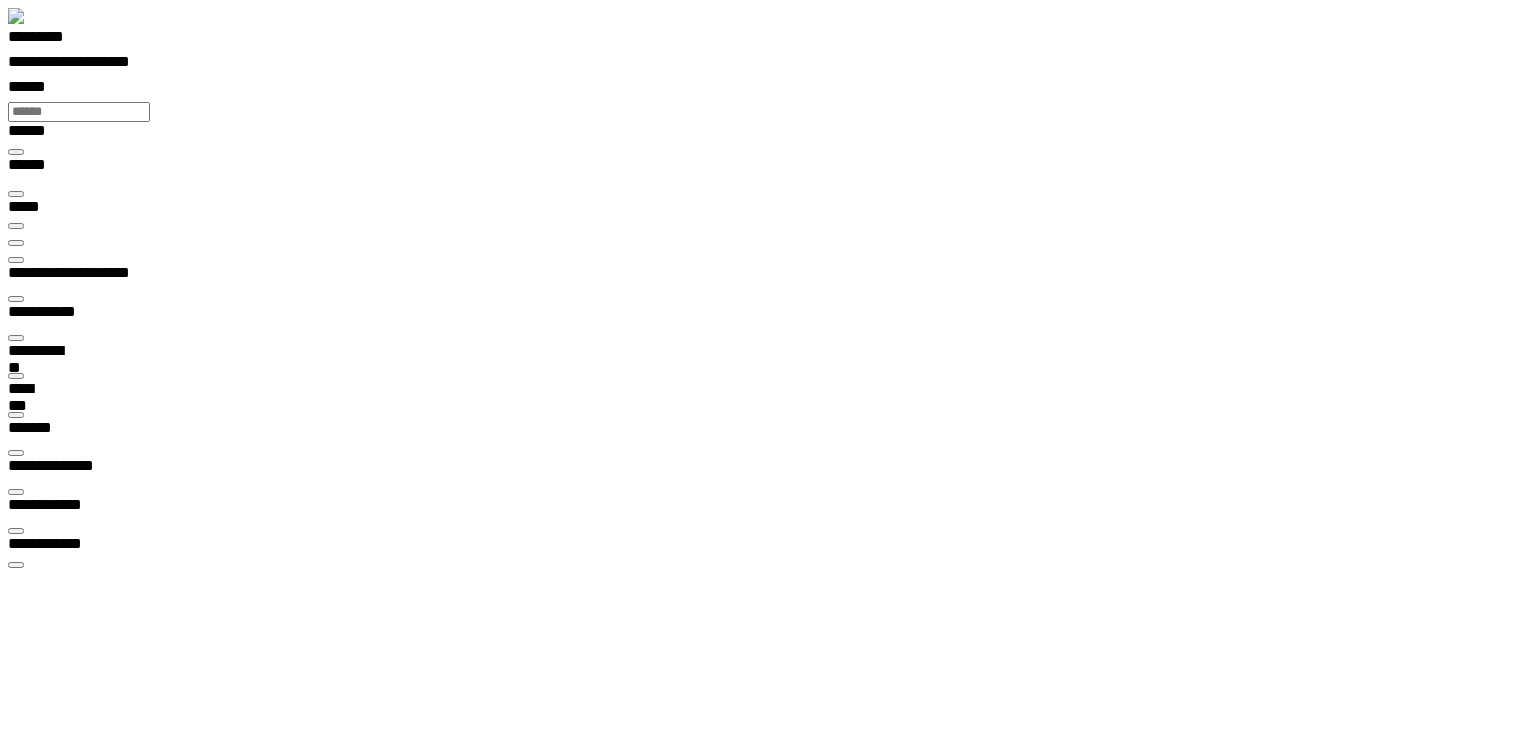 type on "**********" 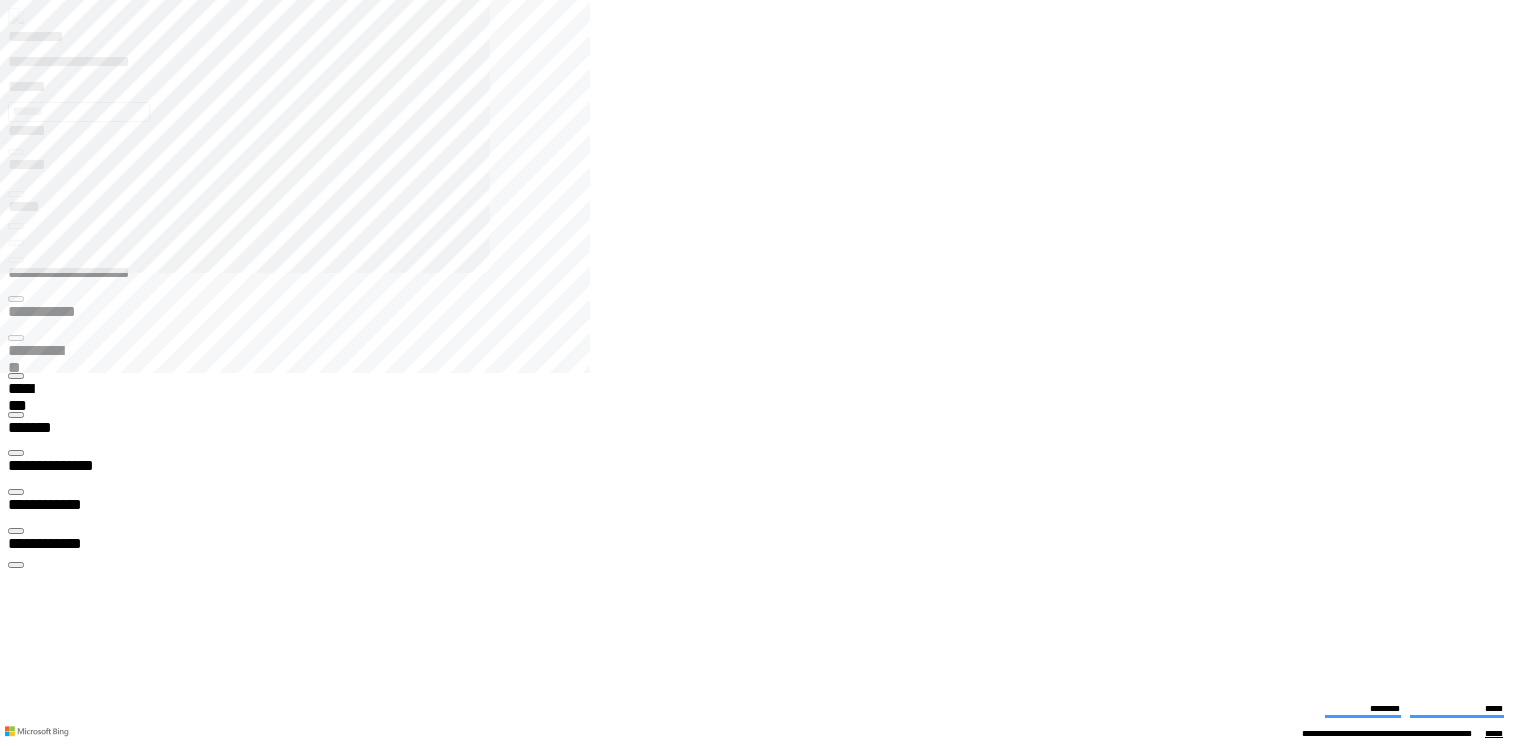 click on "**********" at bounding box center [66, 3247] 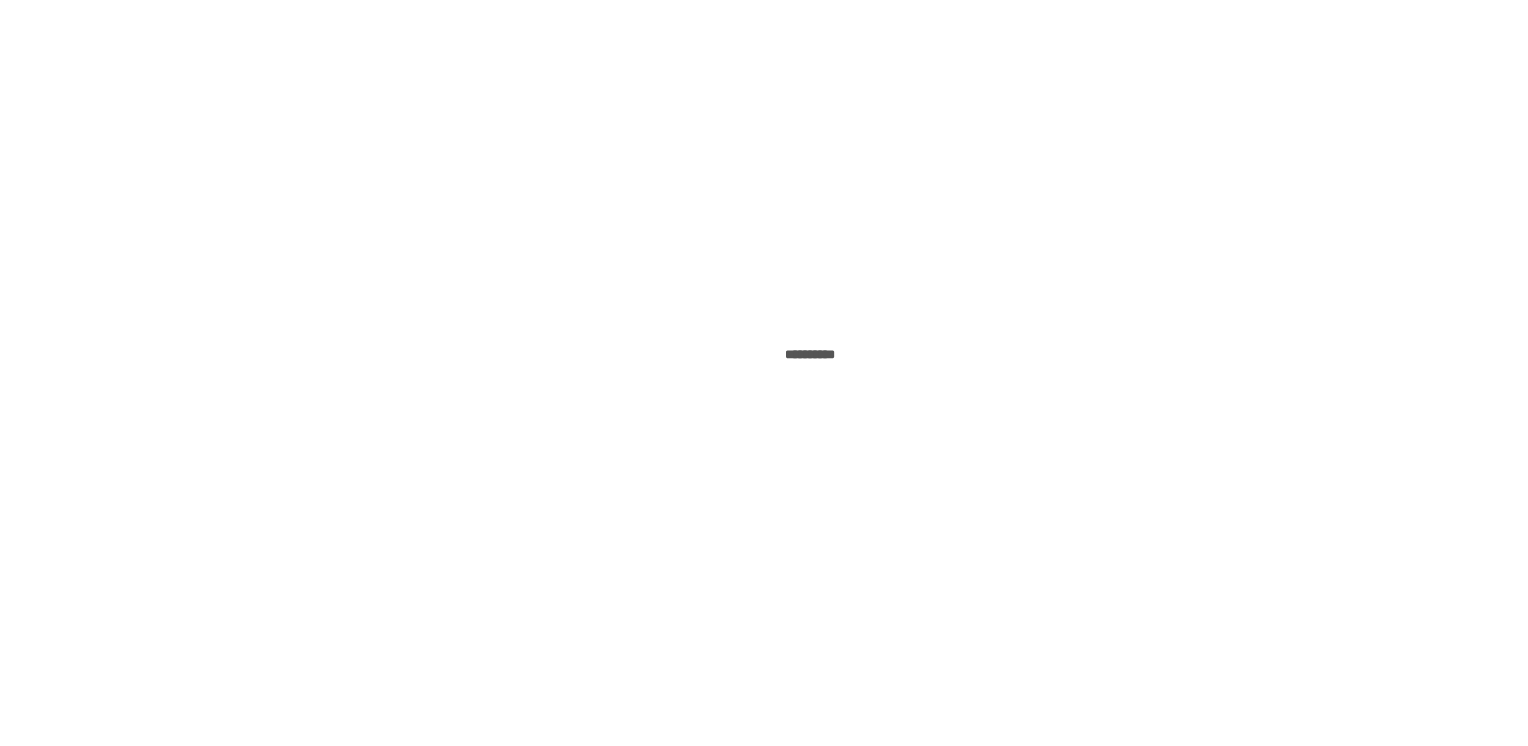 scroll, scrollTop: 0, scrollLeft: 0, axis: both 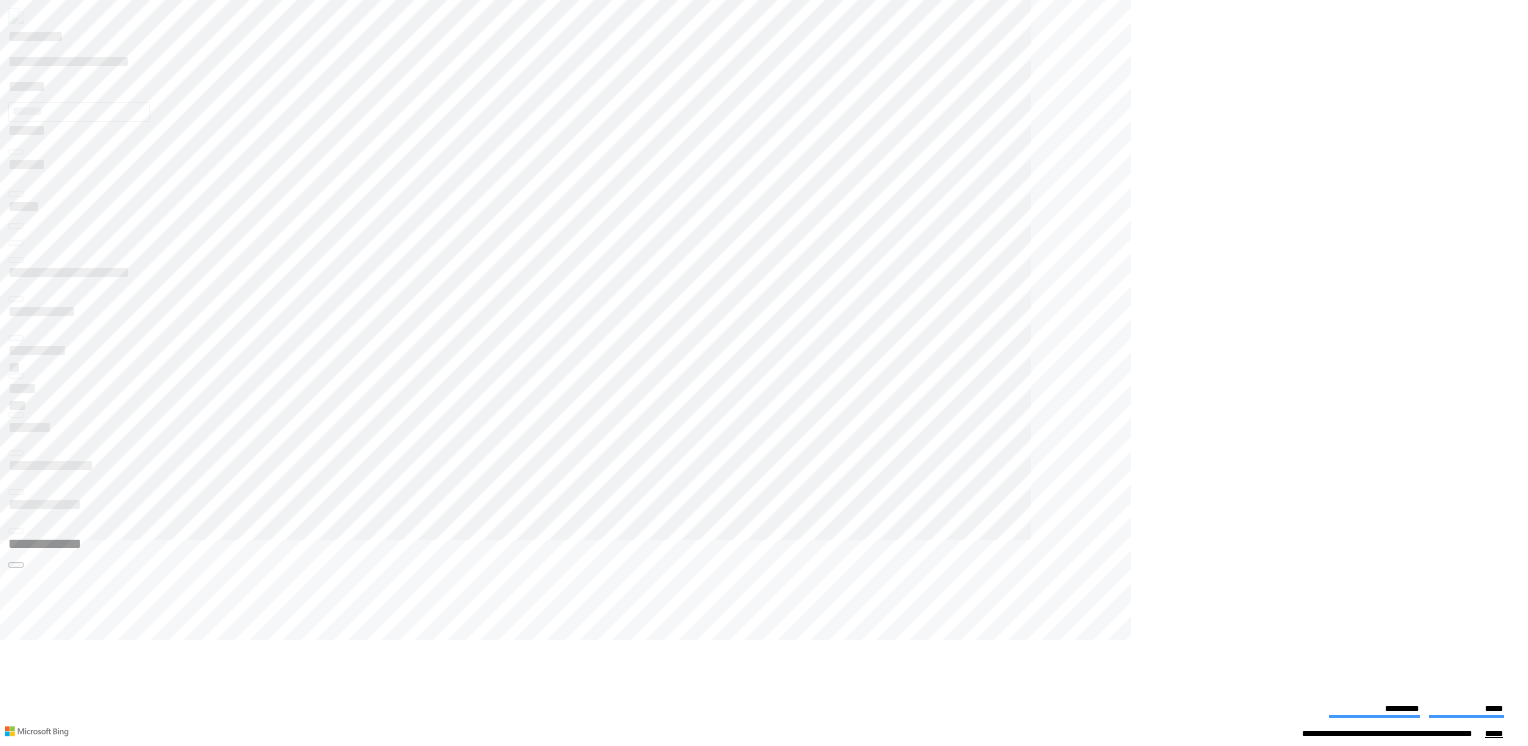 click at bounding box center (16, 3698) 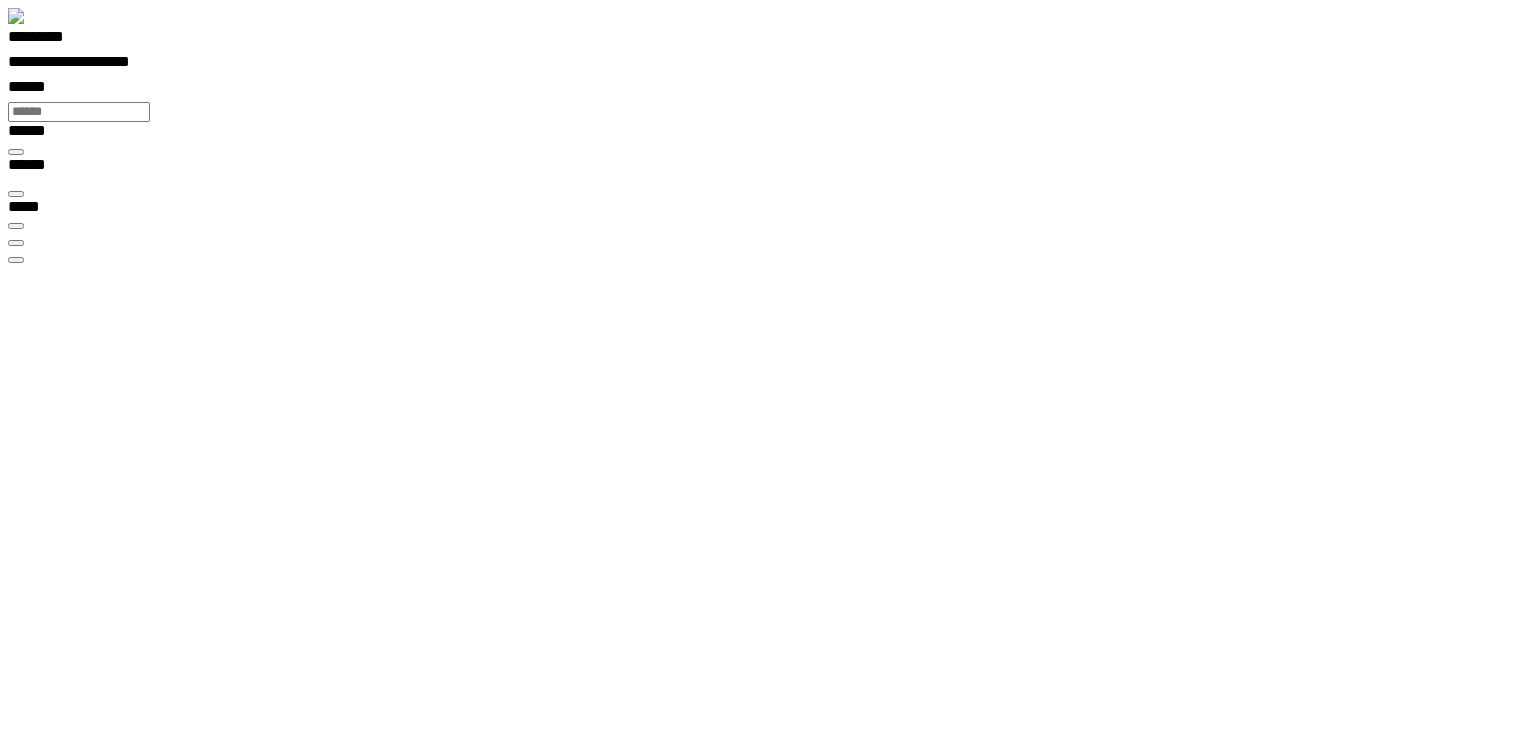 scroll, scrollTop: 0, scrollLeft: 0, axis: both 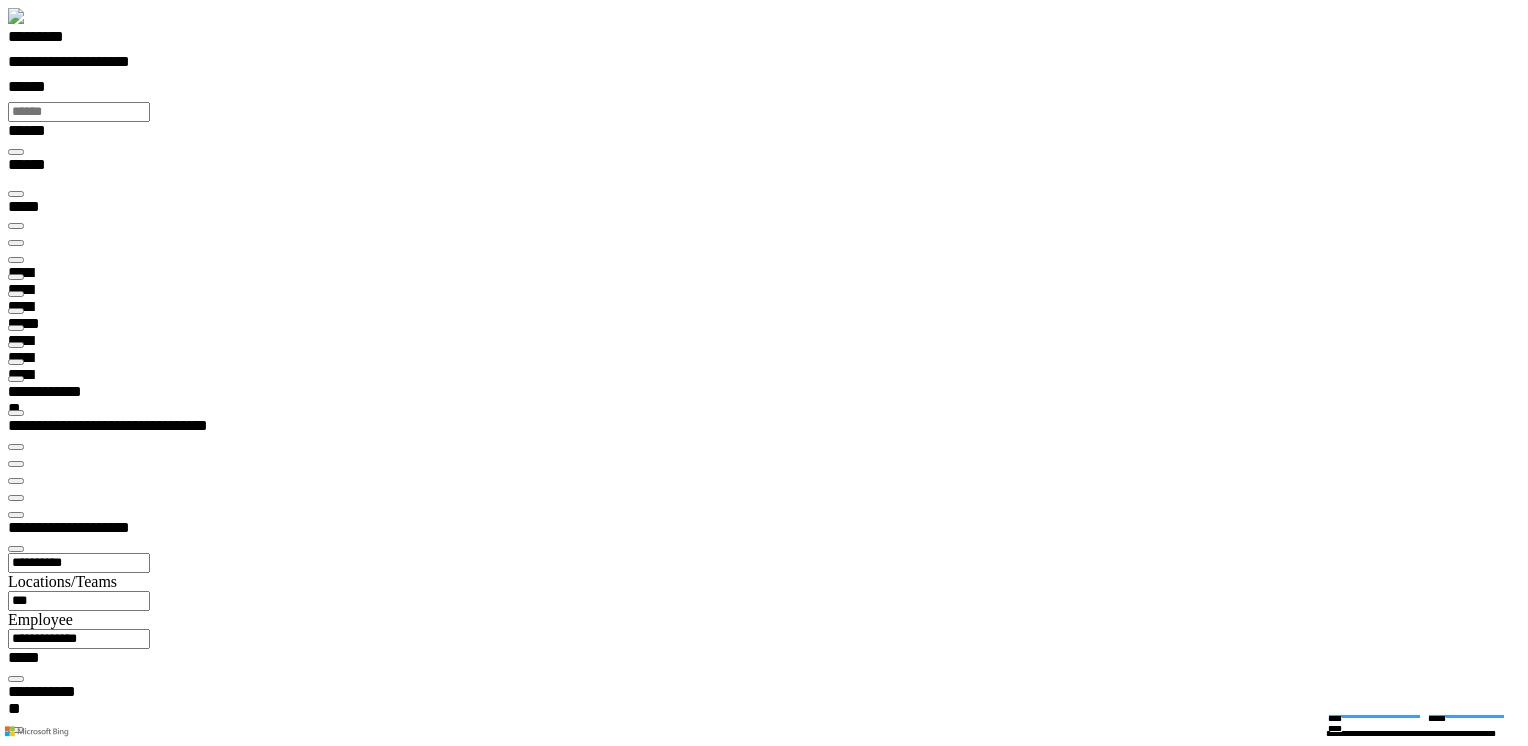 click at bounding box center (16, 260) 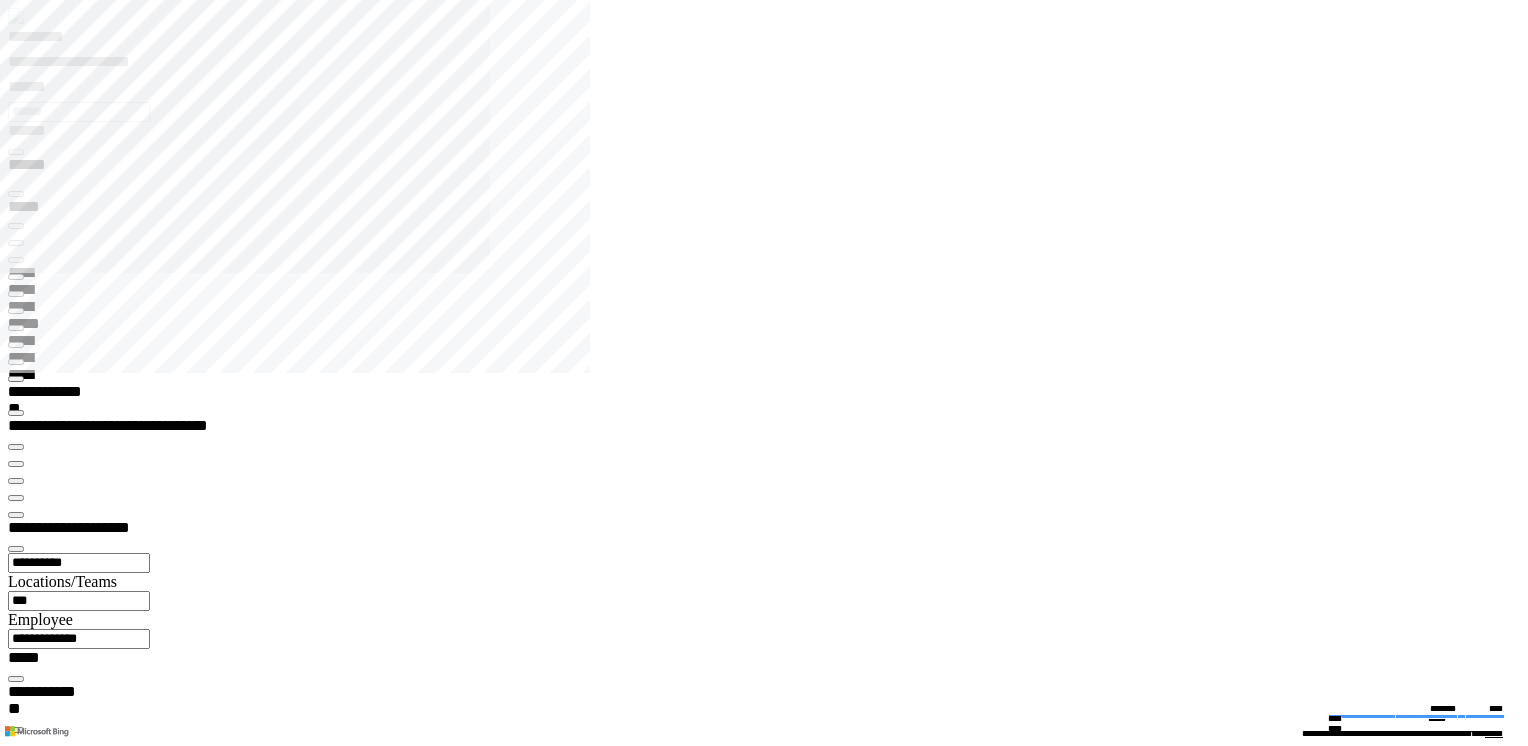 click on "**********" at bounding box center (67, 17283) 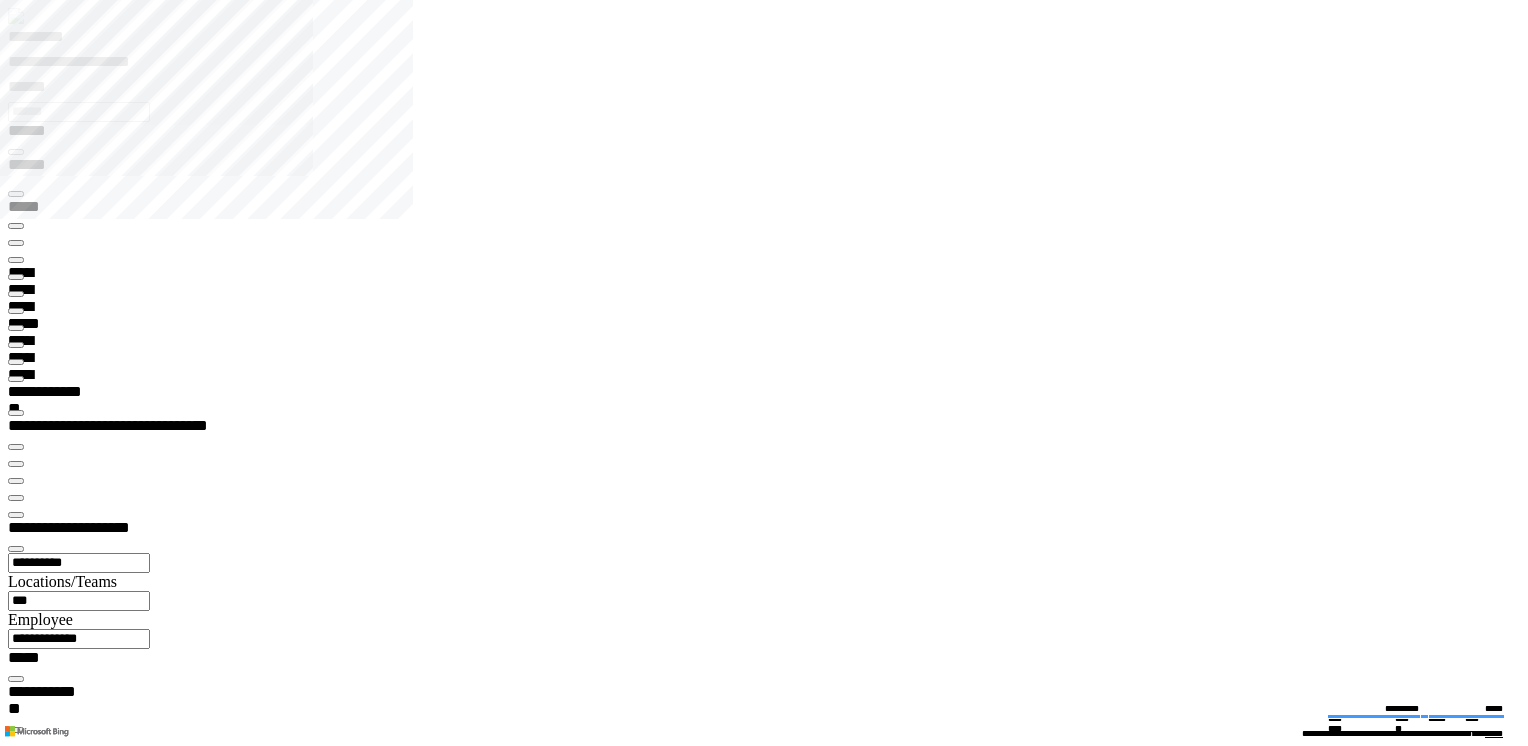 type on "*******" 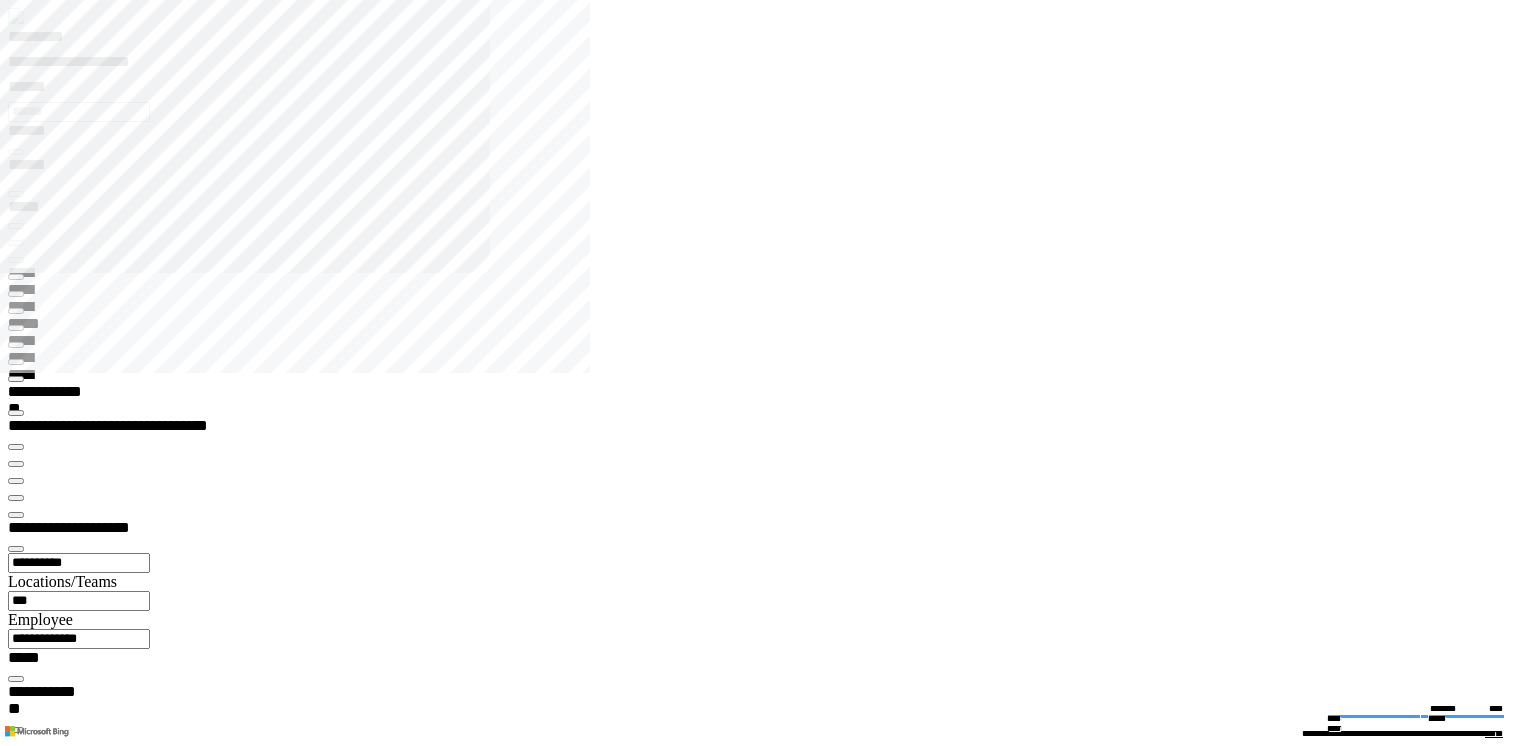 click on "**********" at bounding box center [67, 17082] 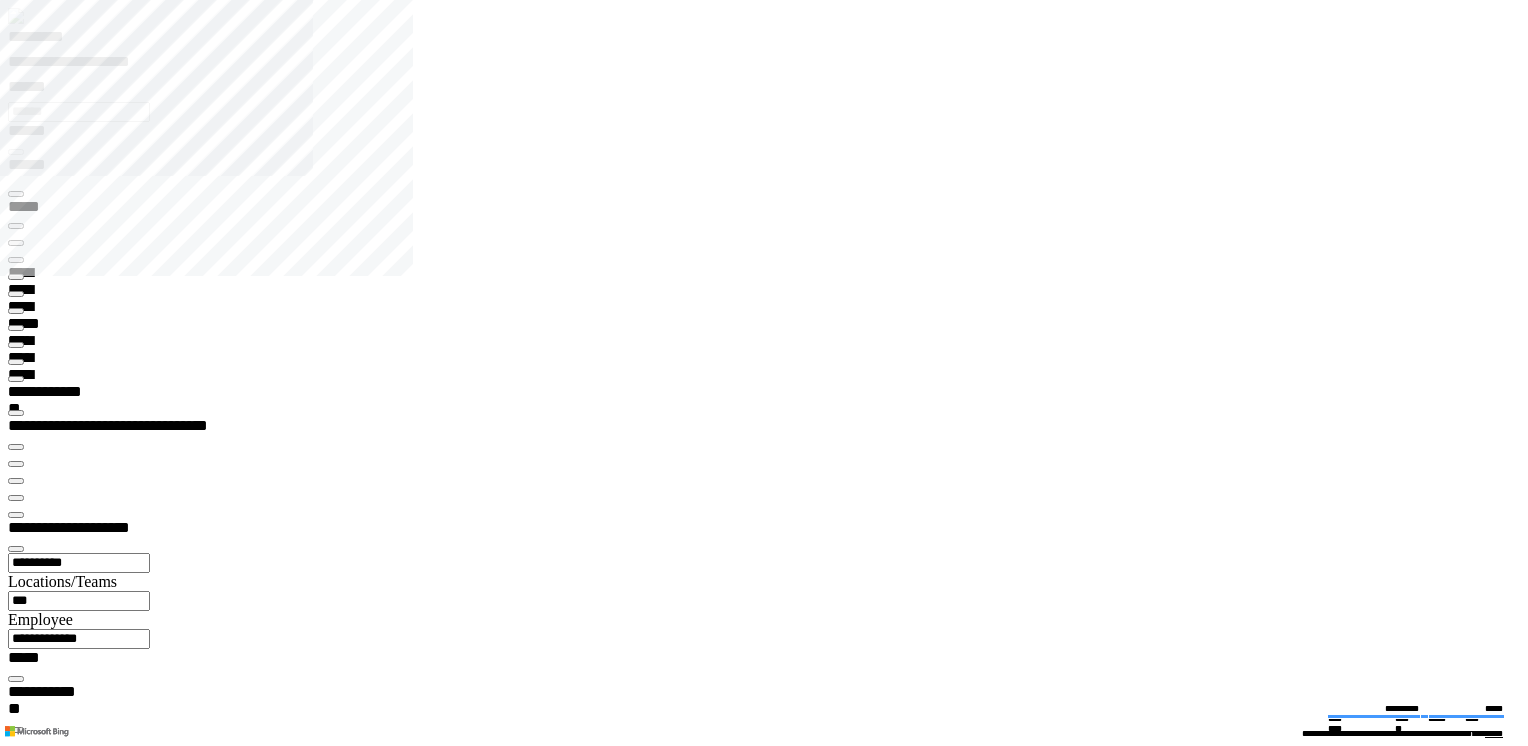 click at bounding box center (772, 23817) 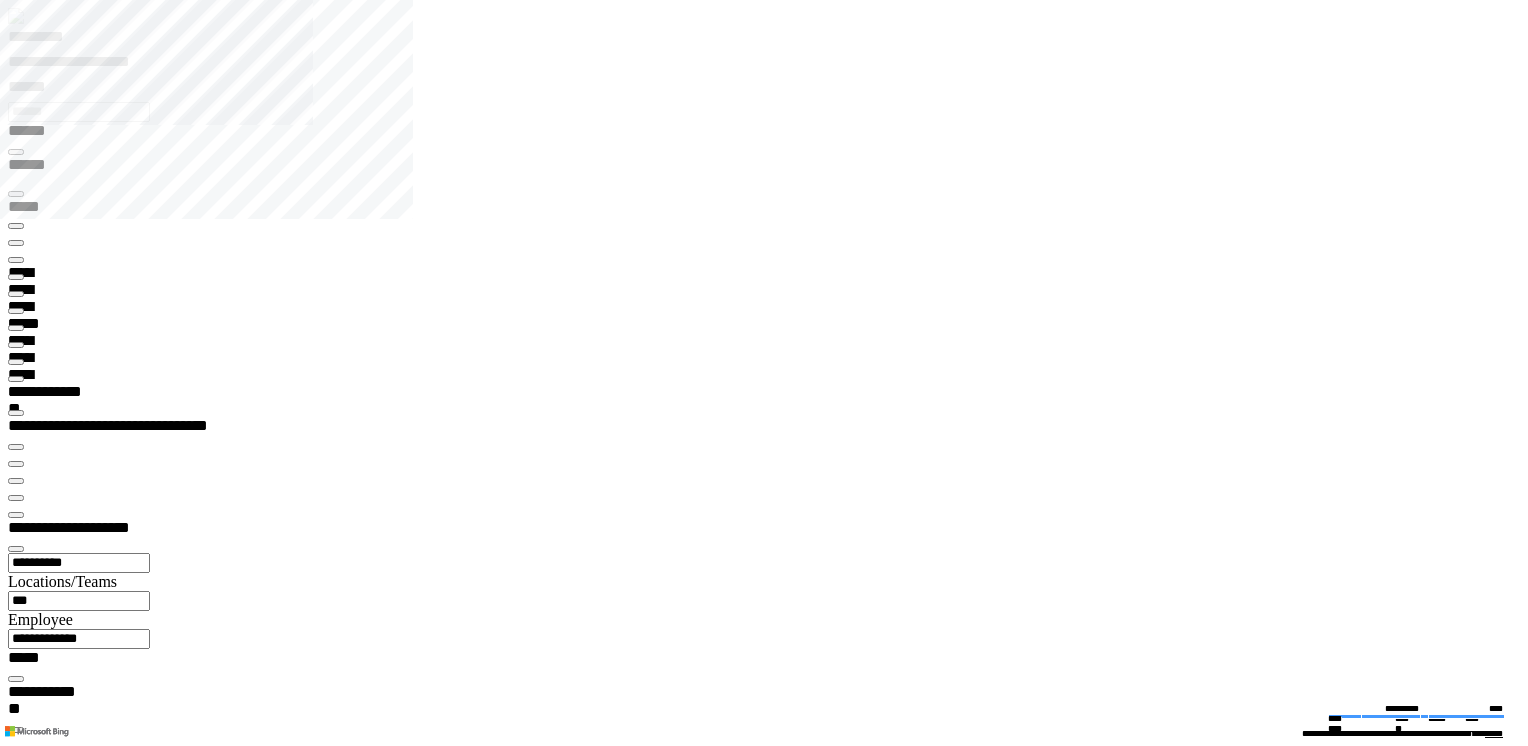 click at bounding box center (16, 23305) 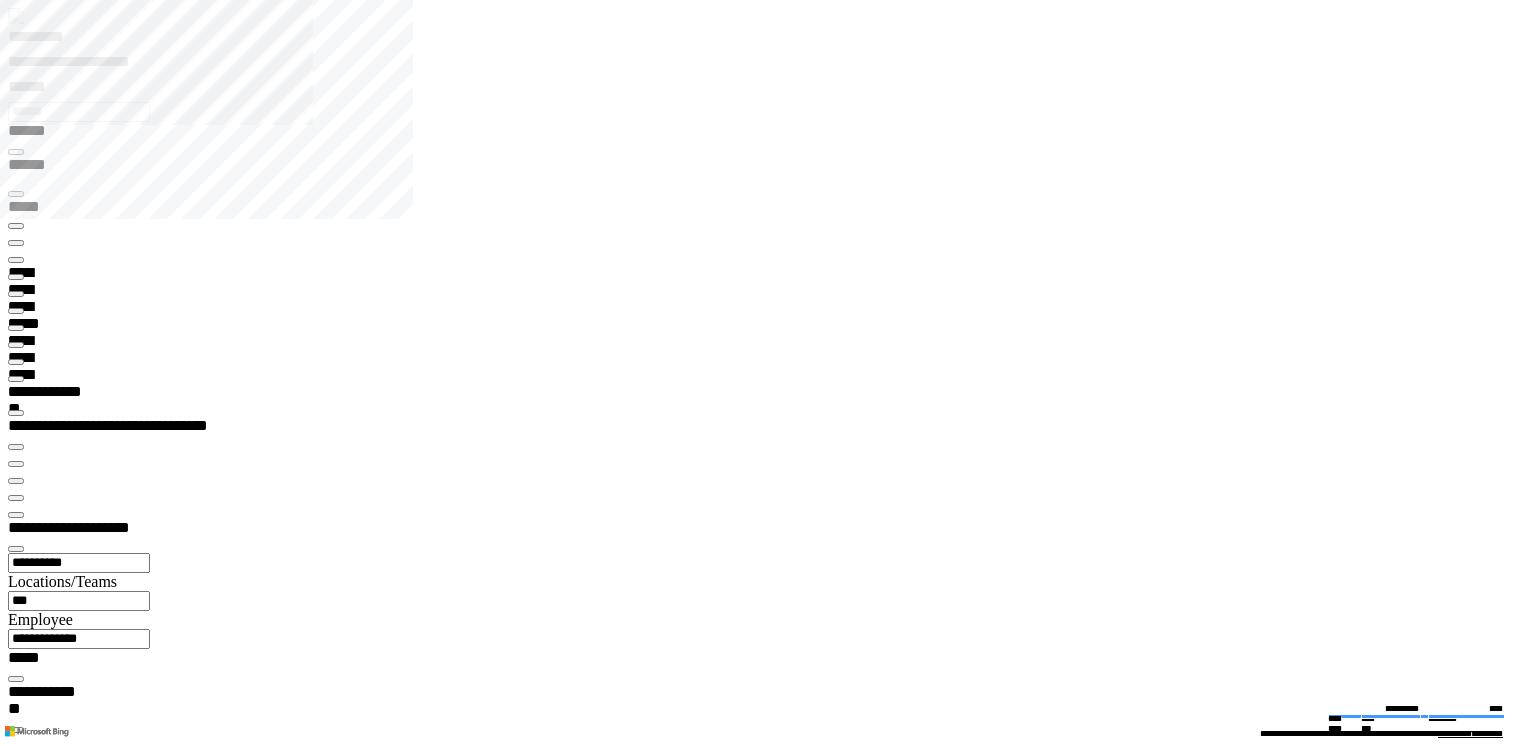 click at bounding box center [16, 21160] 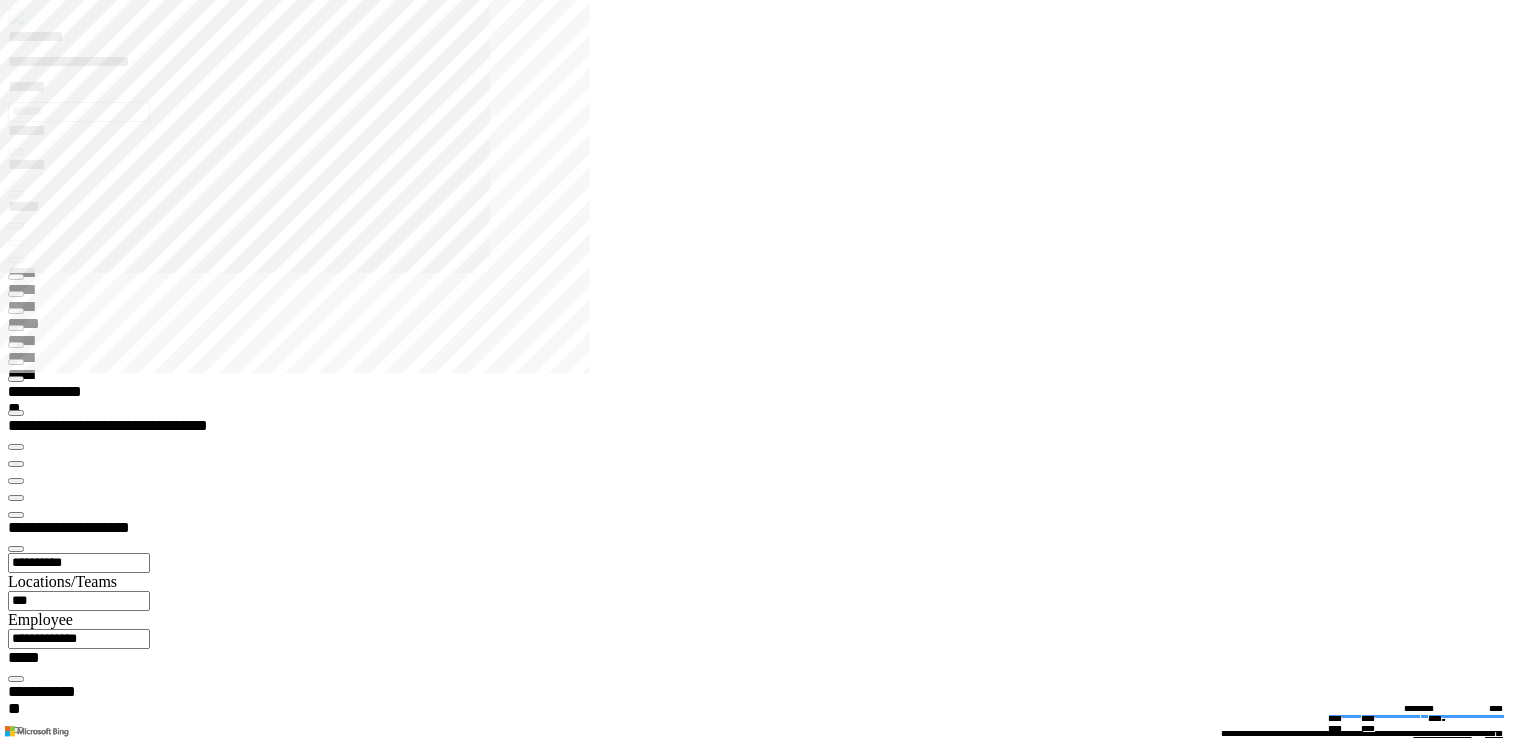 click at bounding box center [16, 15309] 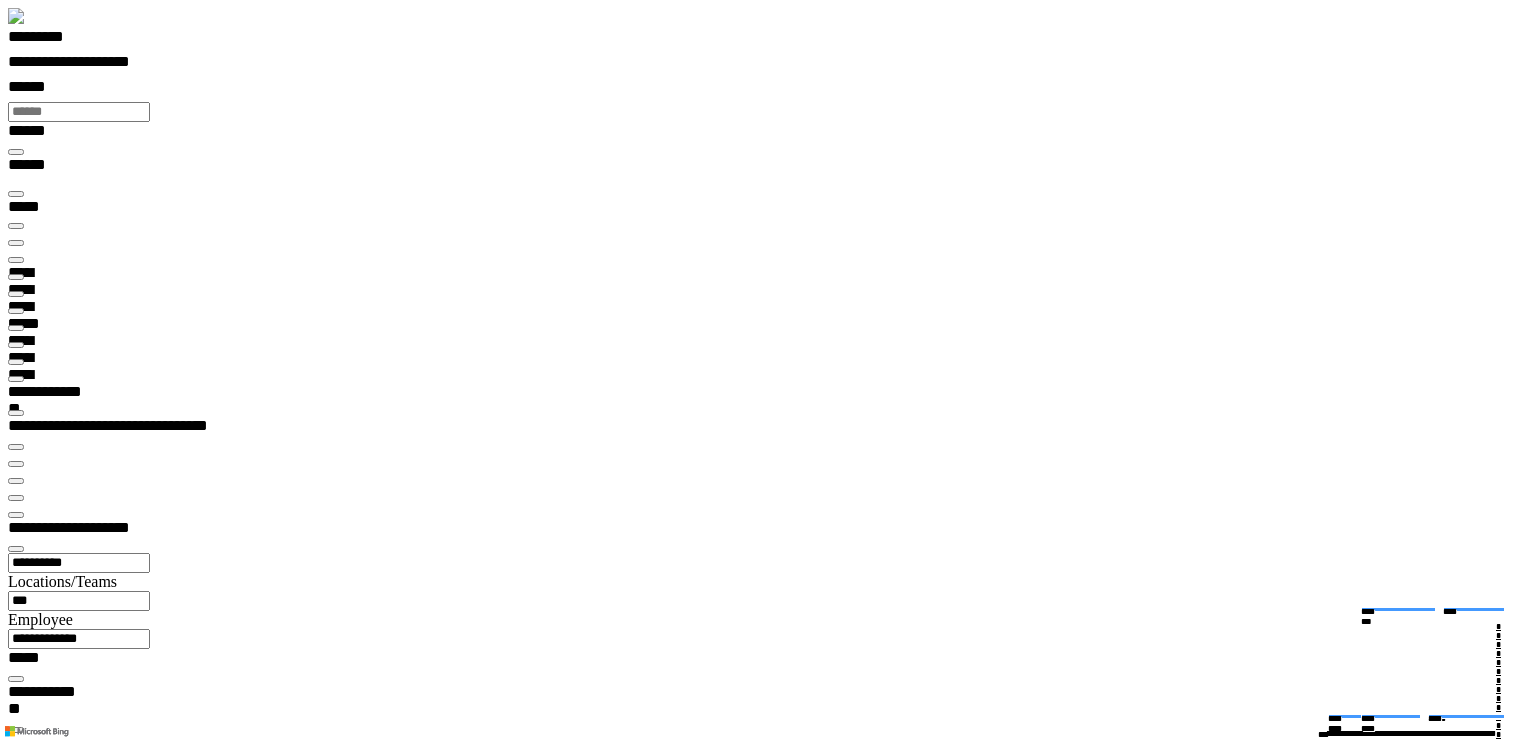 click at bounding box center (16, 260) 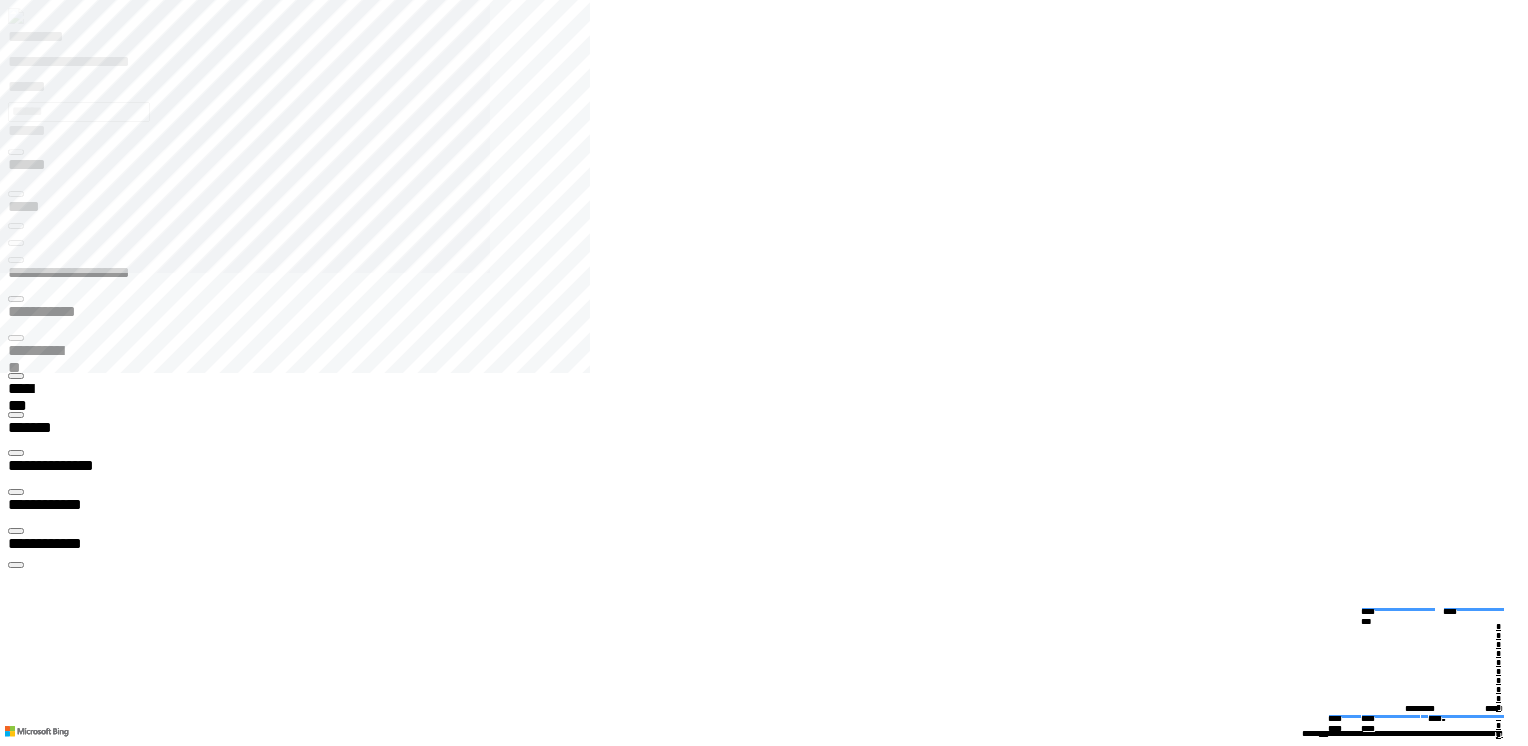 click 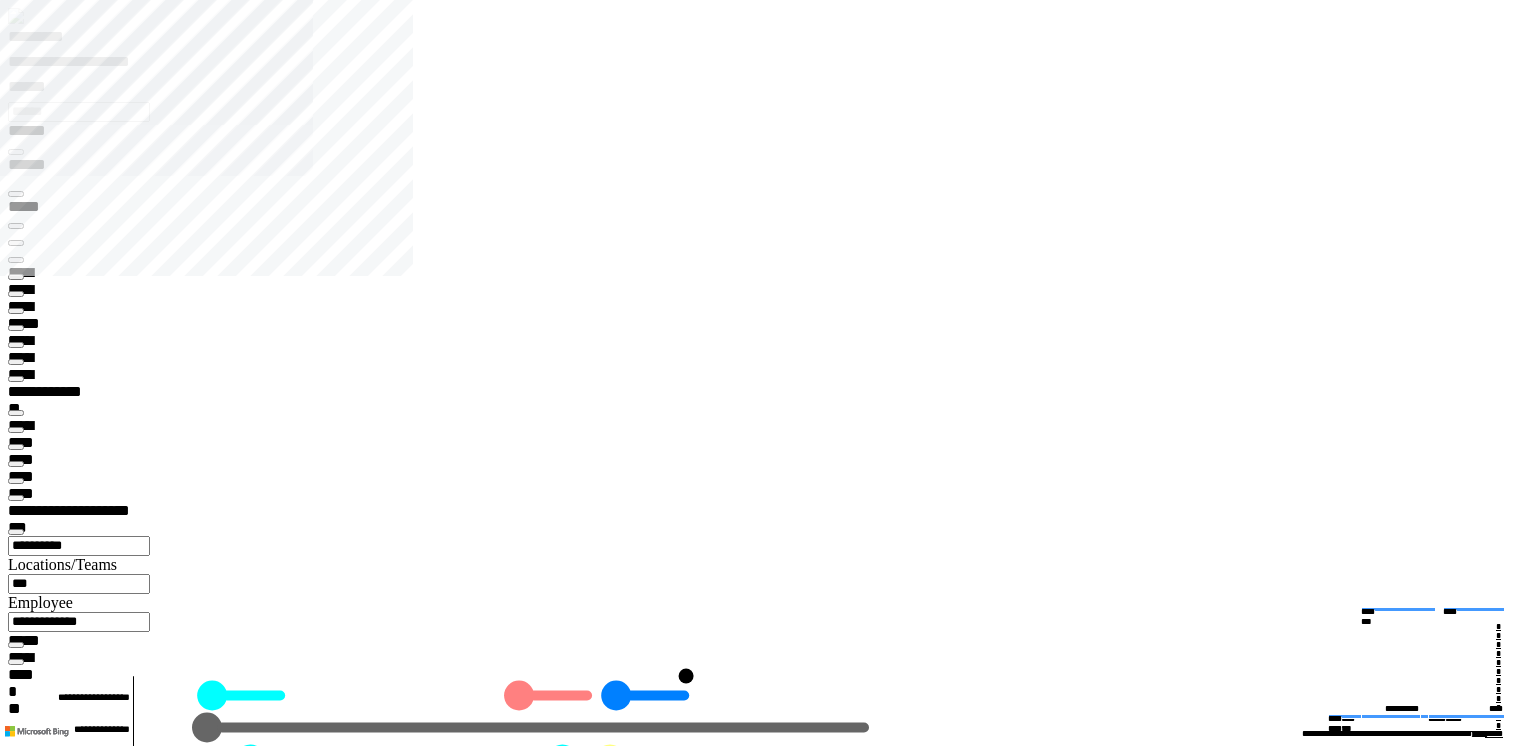 type on "**********" 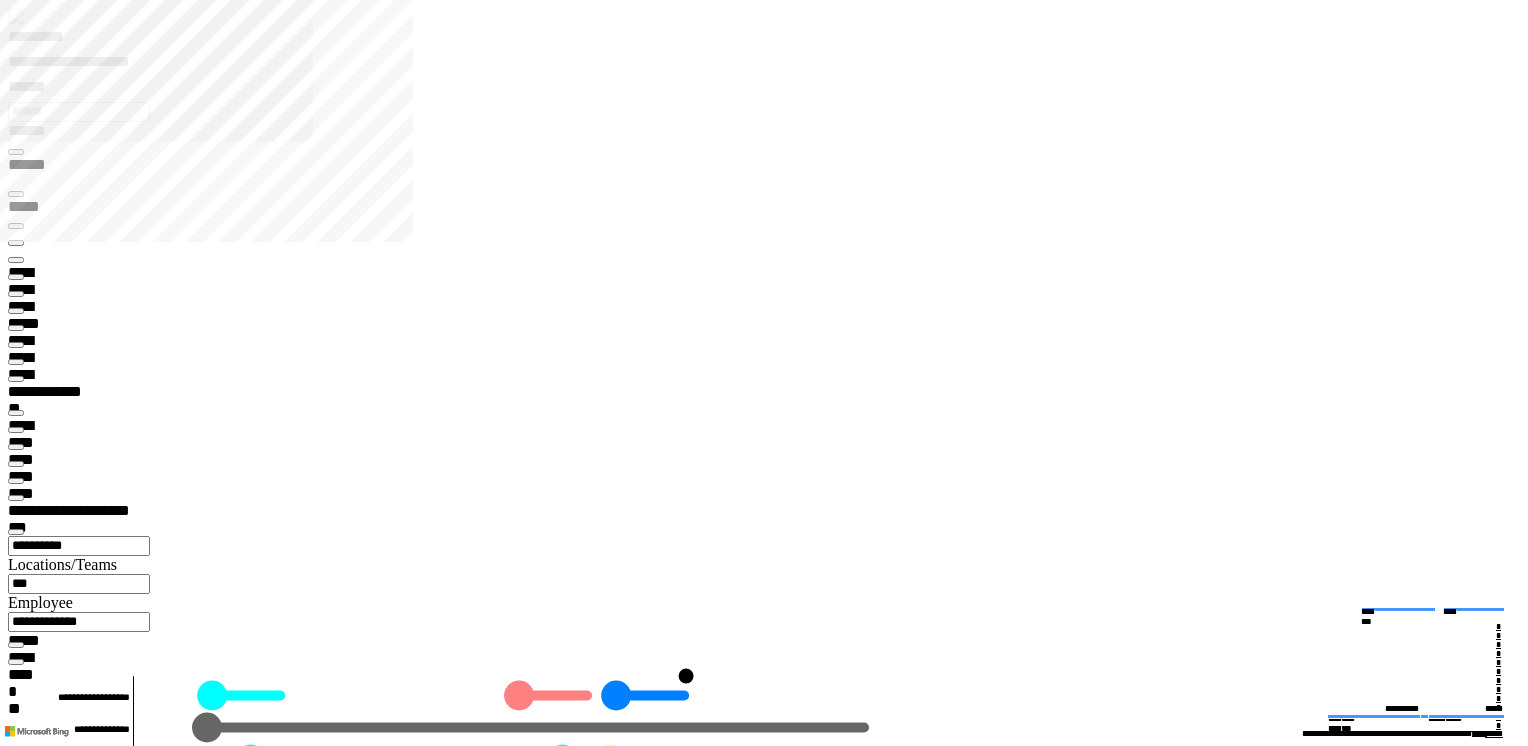 click on "******** *" at bounding box center [58, 39797] 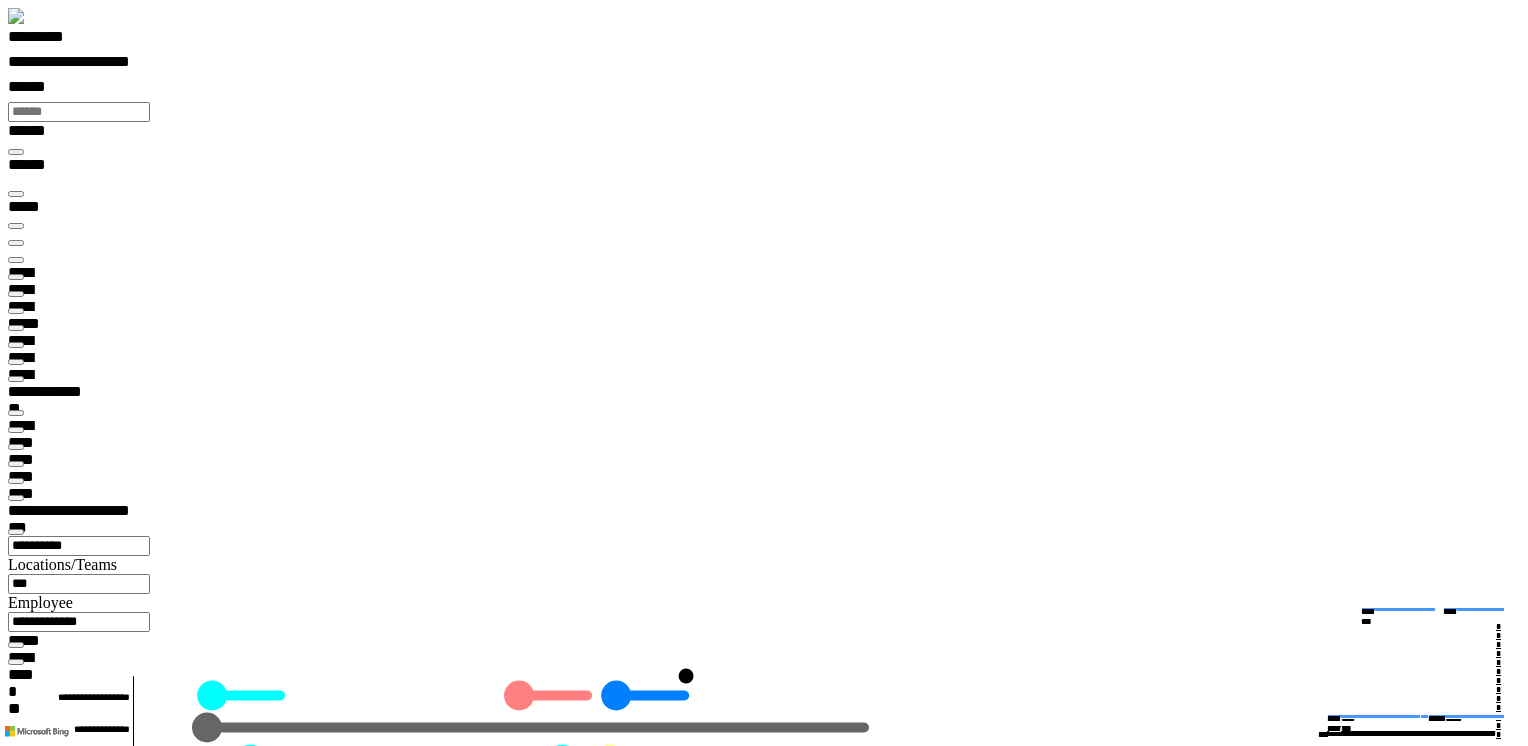 click on "******** *" at bounding box center (58, 47903) 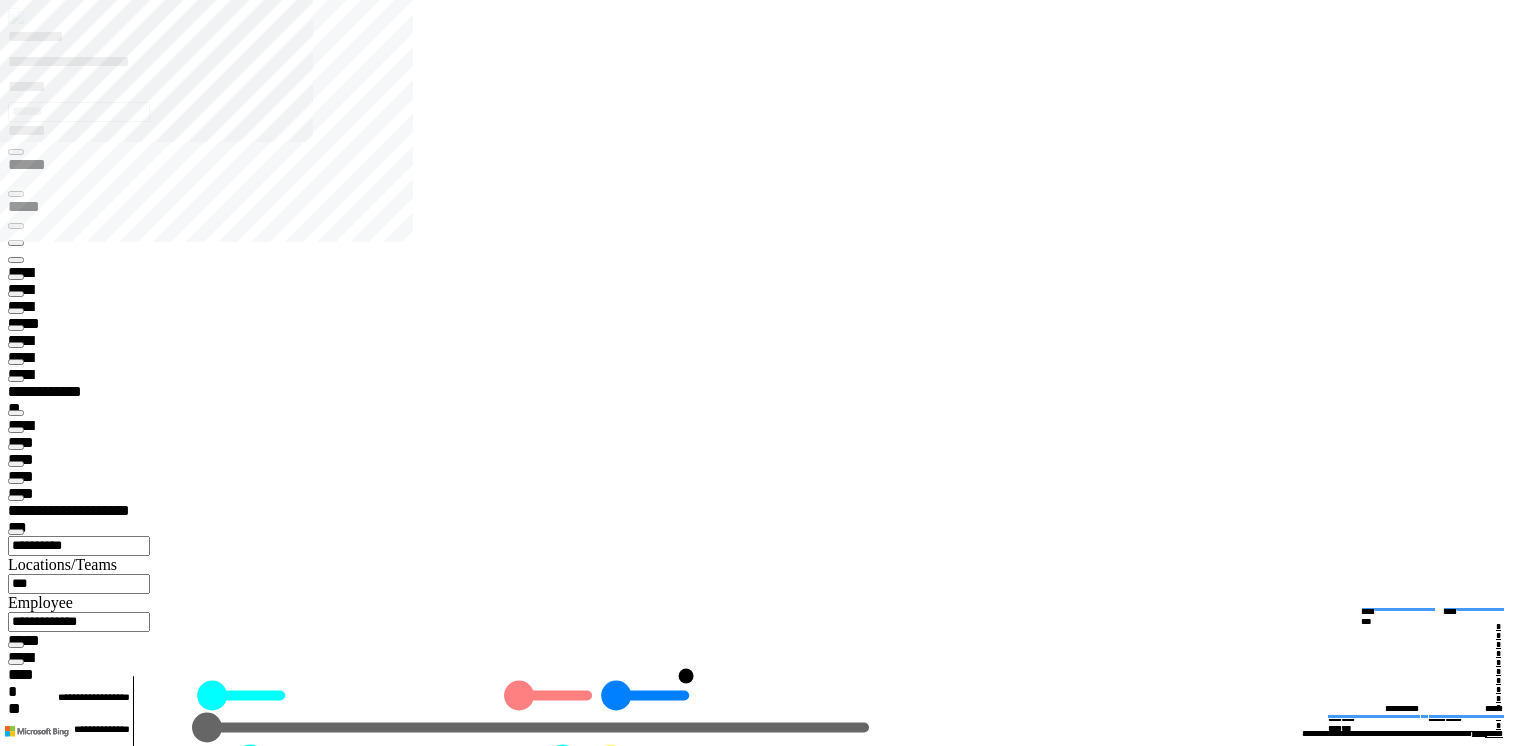 click at bounding box center [16, 36586] 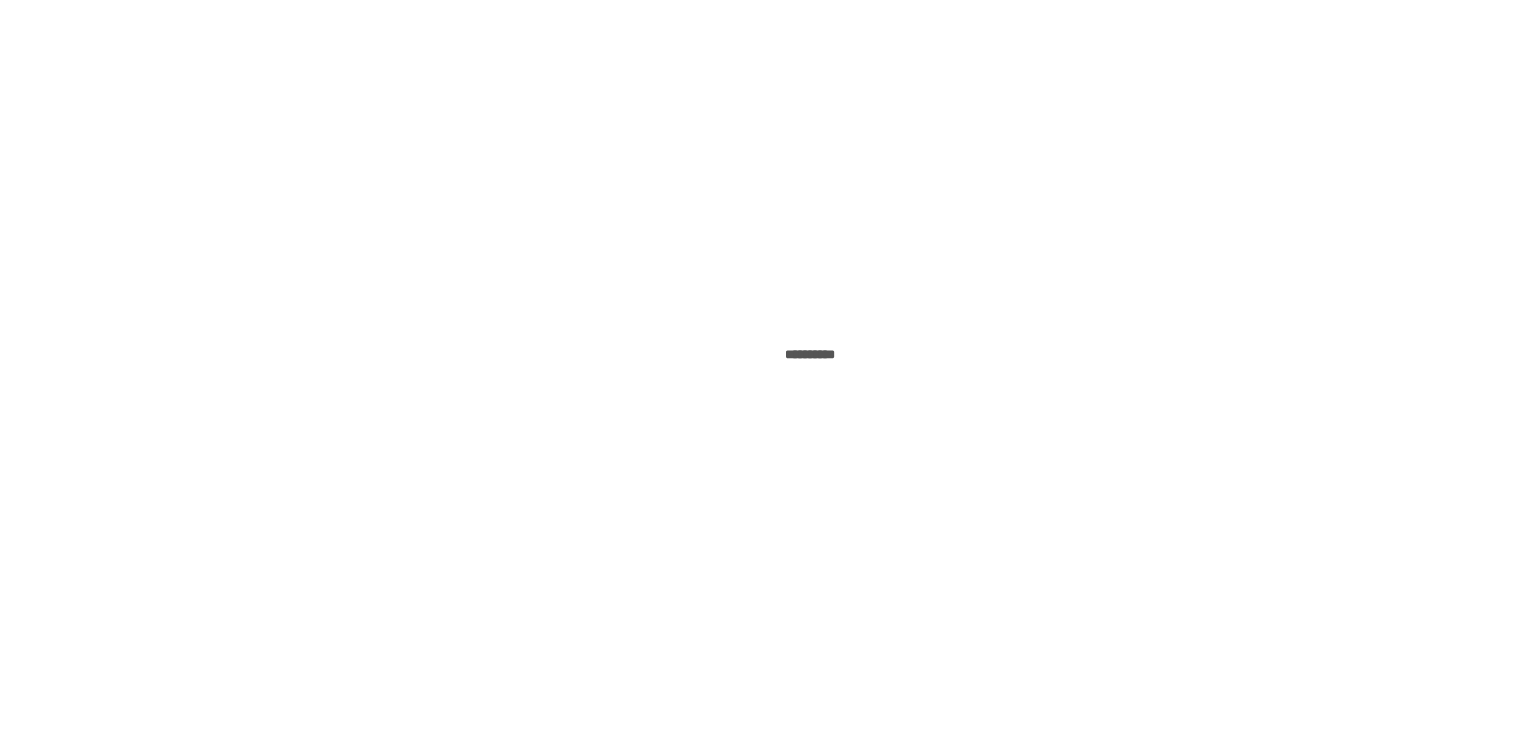 scroll, scrollTop: 0, scrollLeft: 0, axis: both 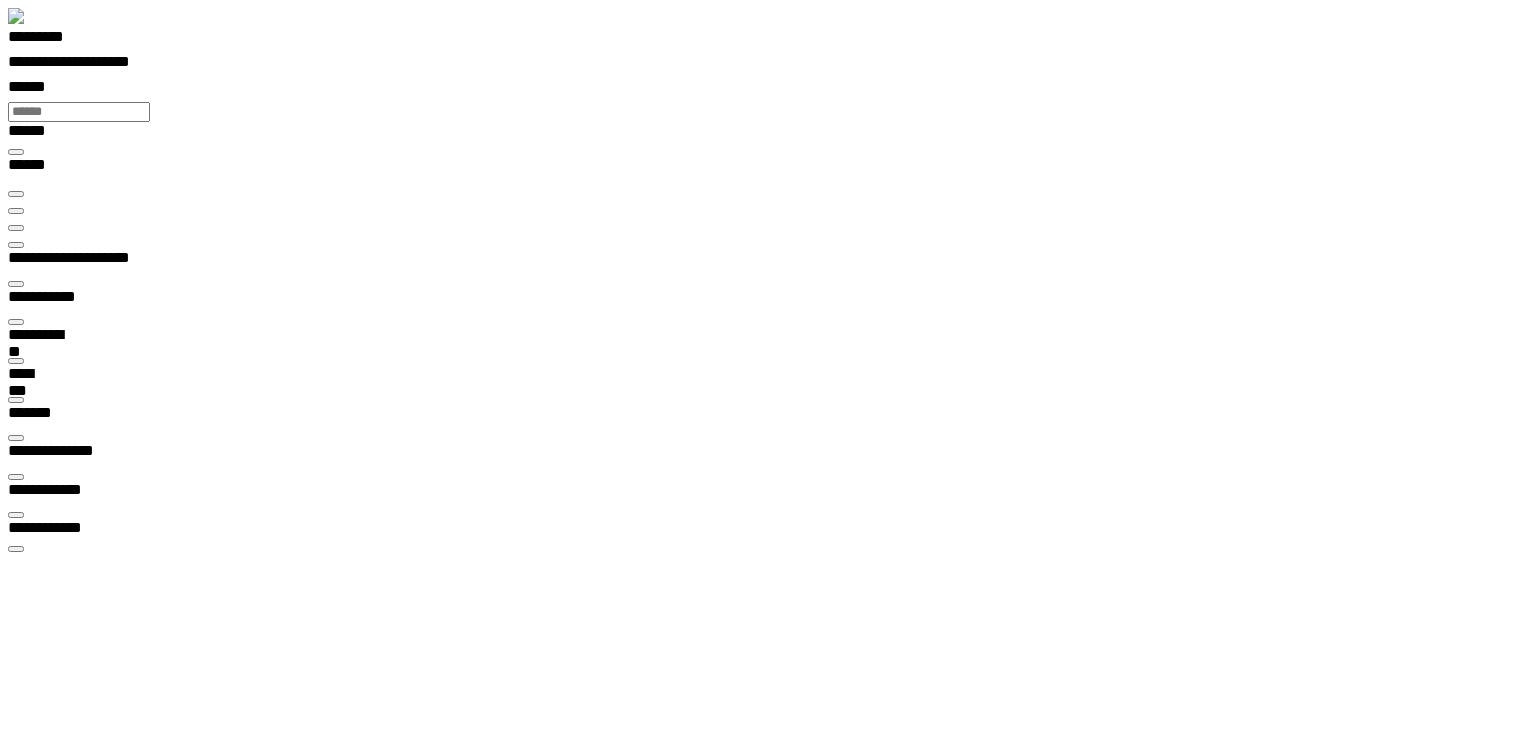 type on "***" 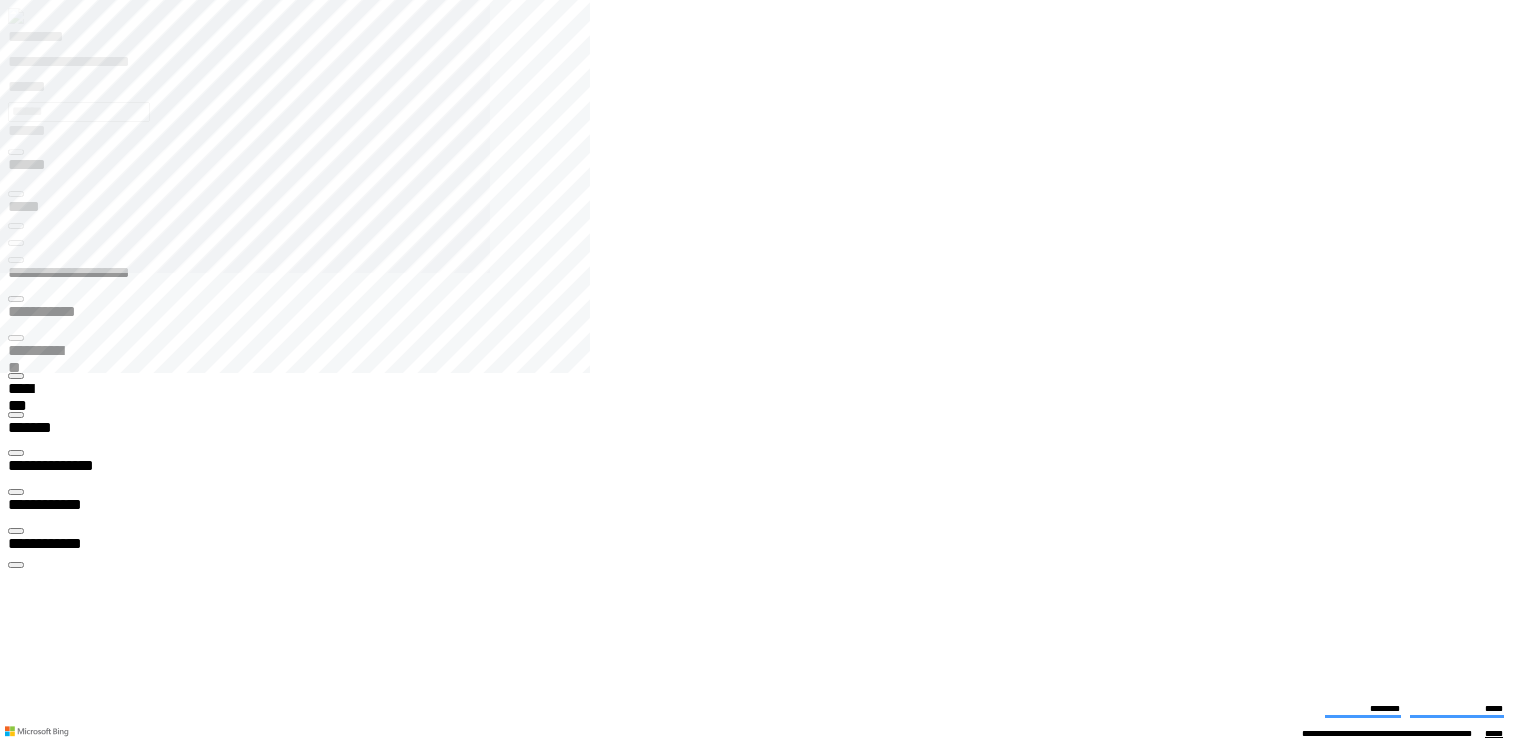 type on "**********" 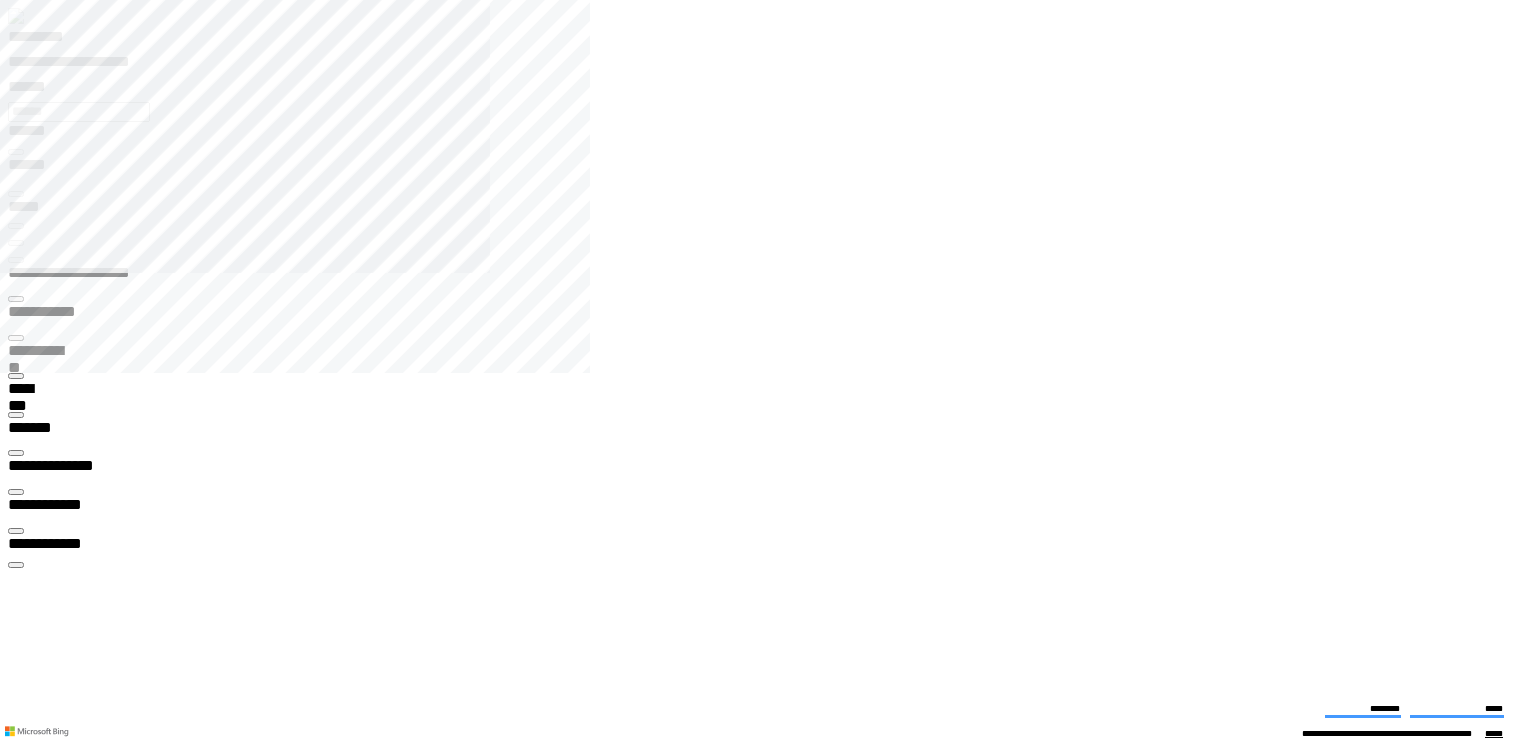 click at bounding box center (16, 260) 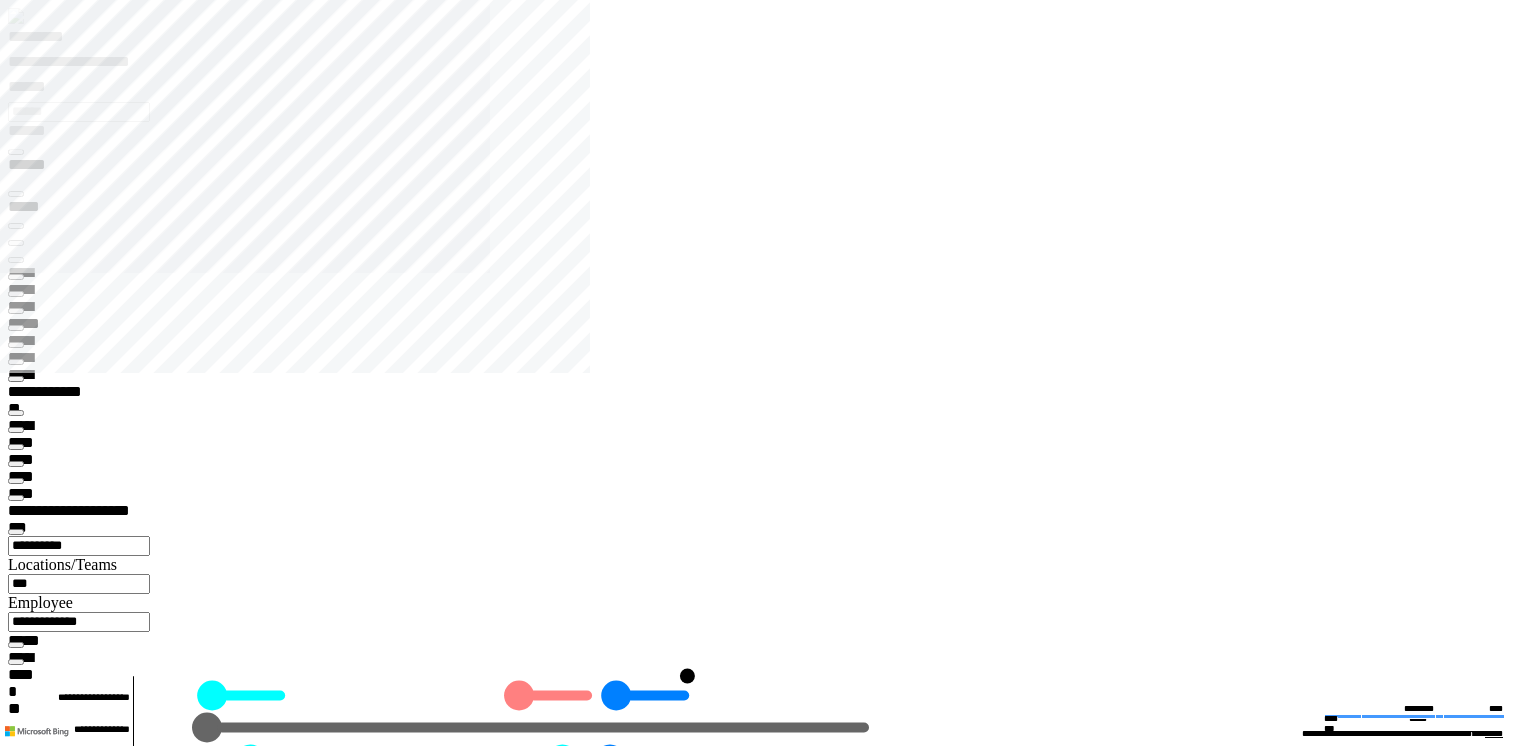click at bounding box center [16, 7448] 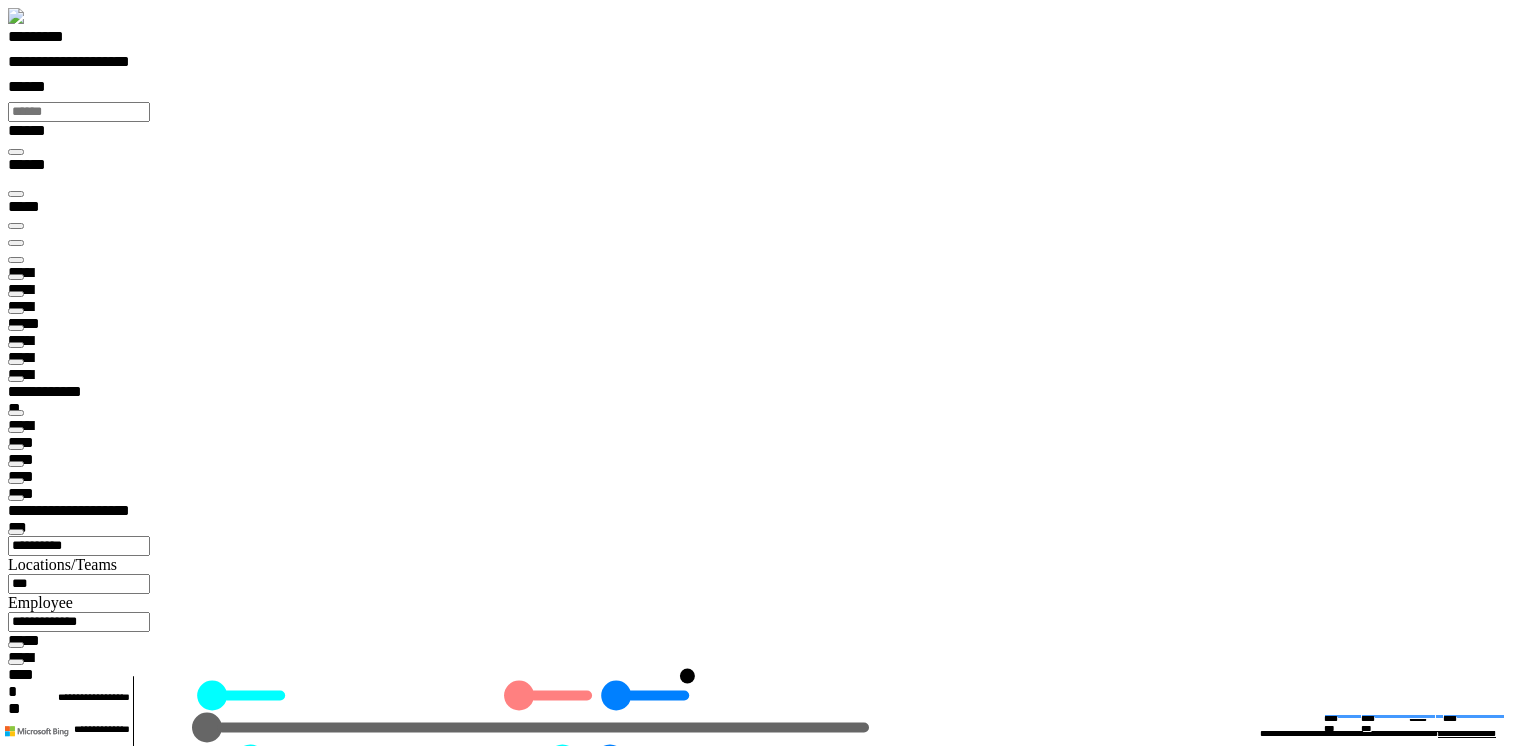 click at bounding box center (33, 13736) 